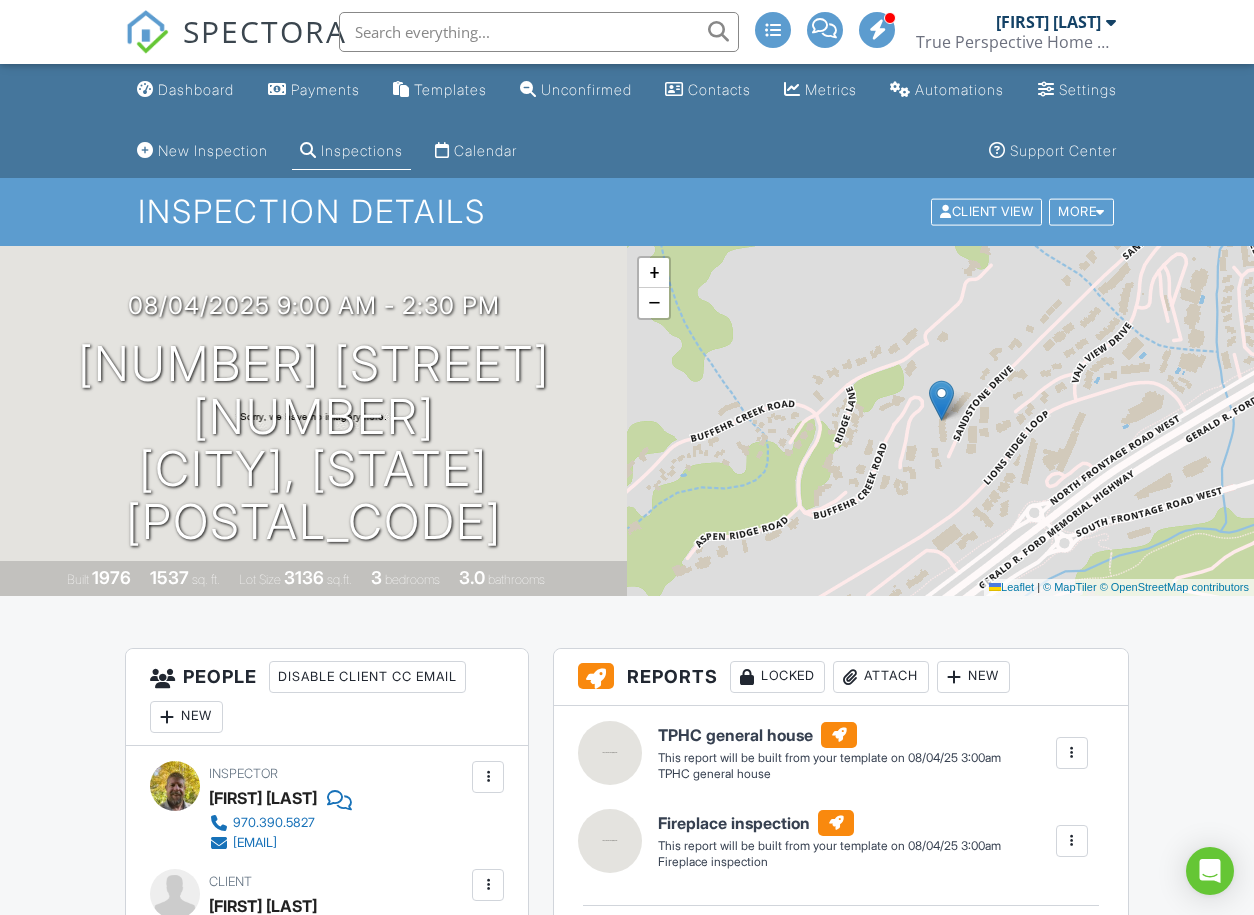 scroll, scrollTop: 0, scrollLeft: 0, axis: both 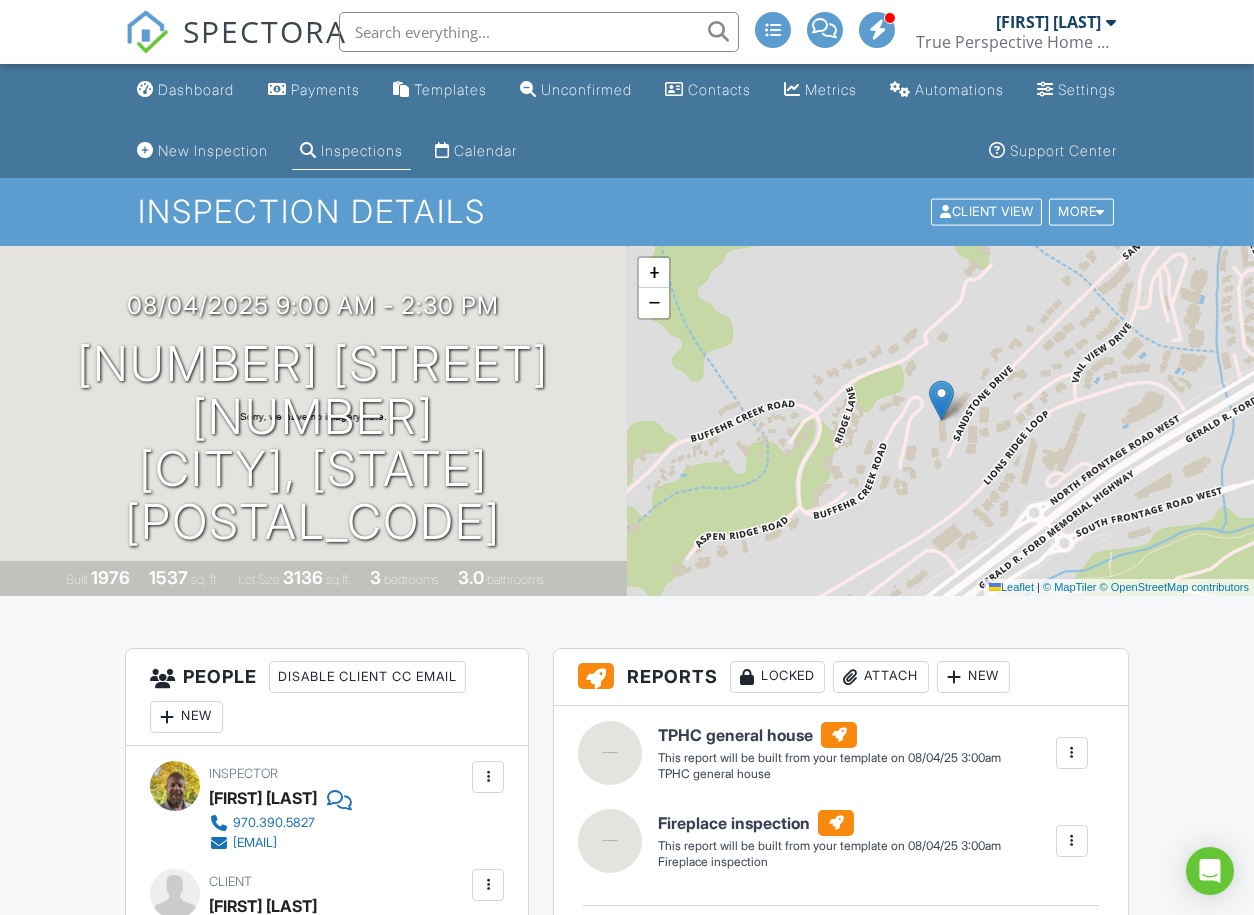 drag, startPoint x: 194, startPoint y: 85, endPoint x: 232, endPoint y: 104, distance: 42.48529 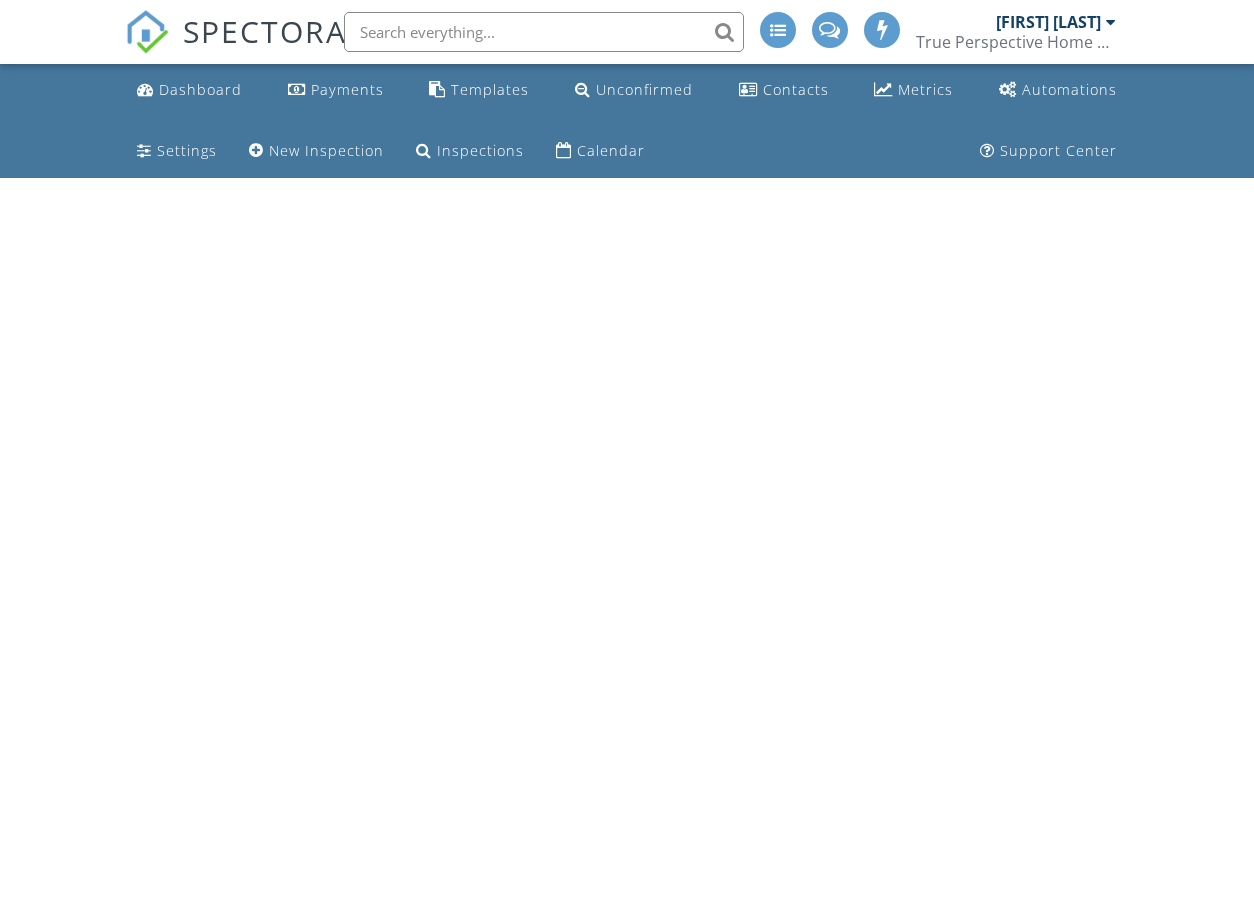 scroll, scrollTop: 0, scrollLeft: 0, axis: both 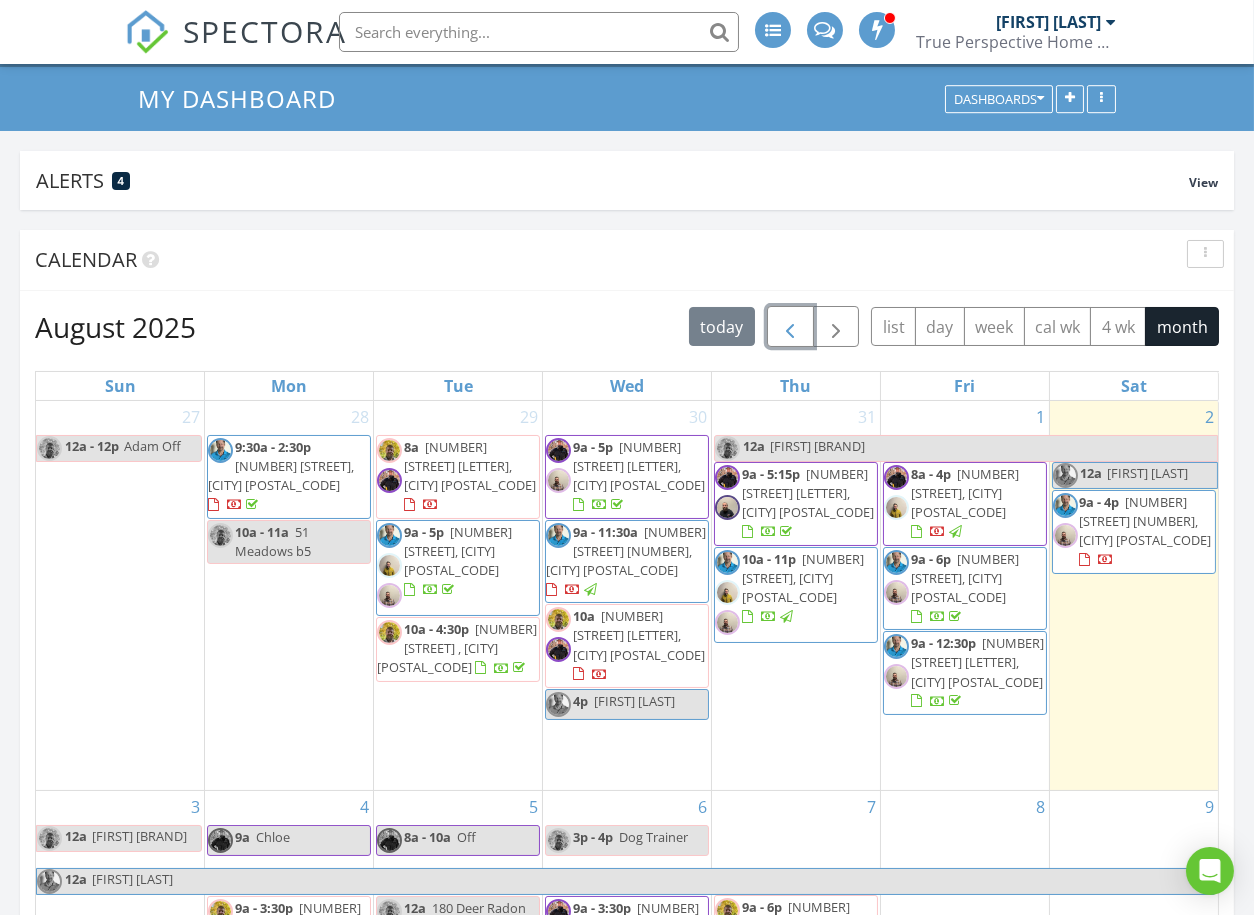 click at bounding box center (790, 327) 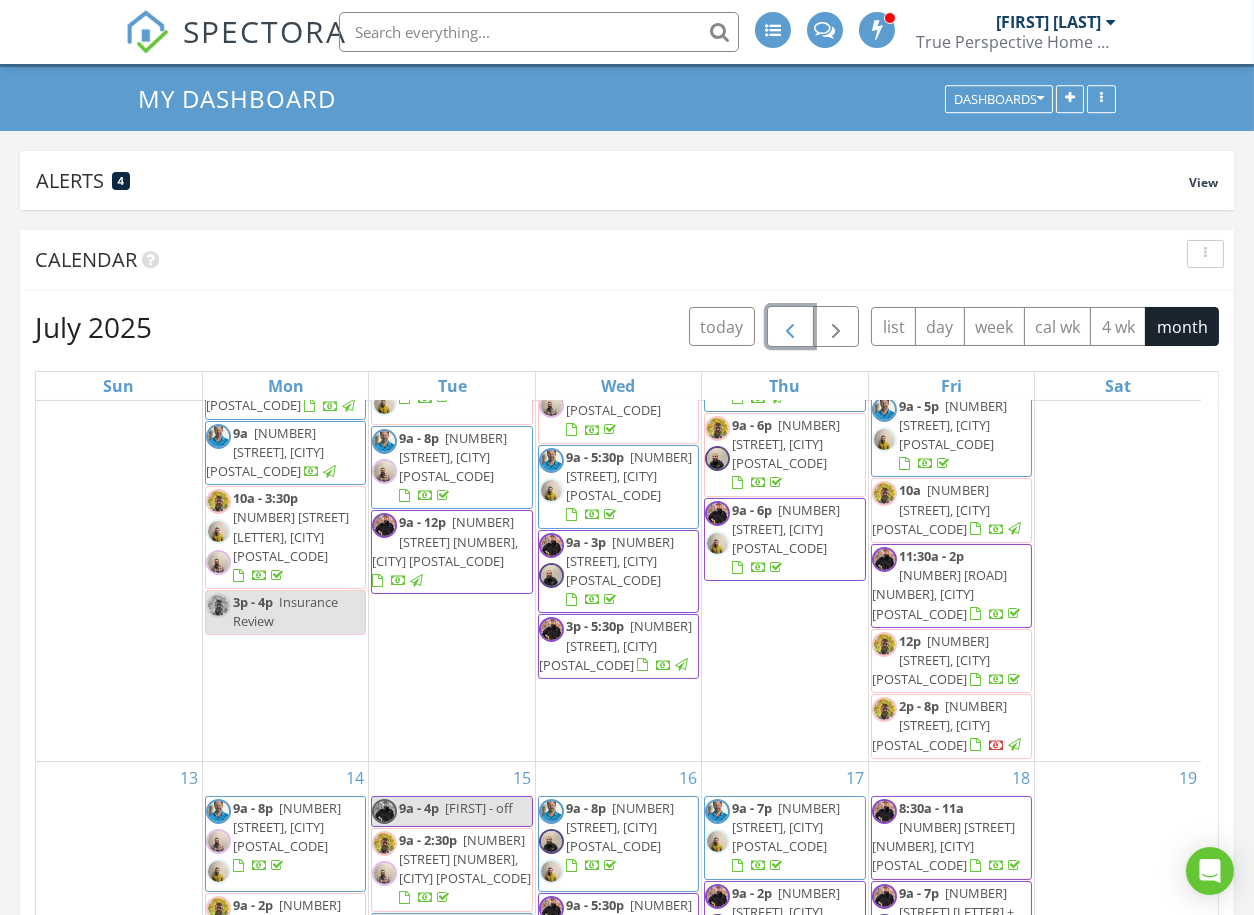 scroll, scrollTop: 737, scrollLeft: 0, axis: vertical 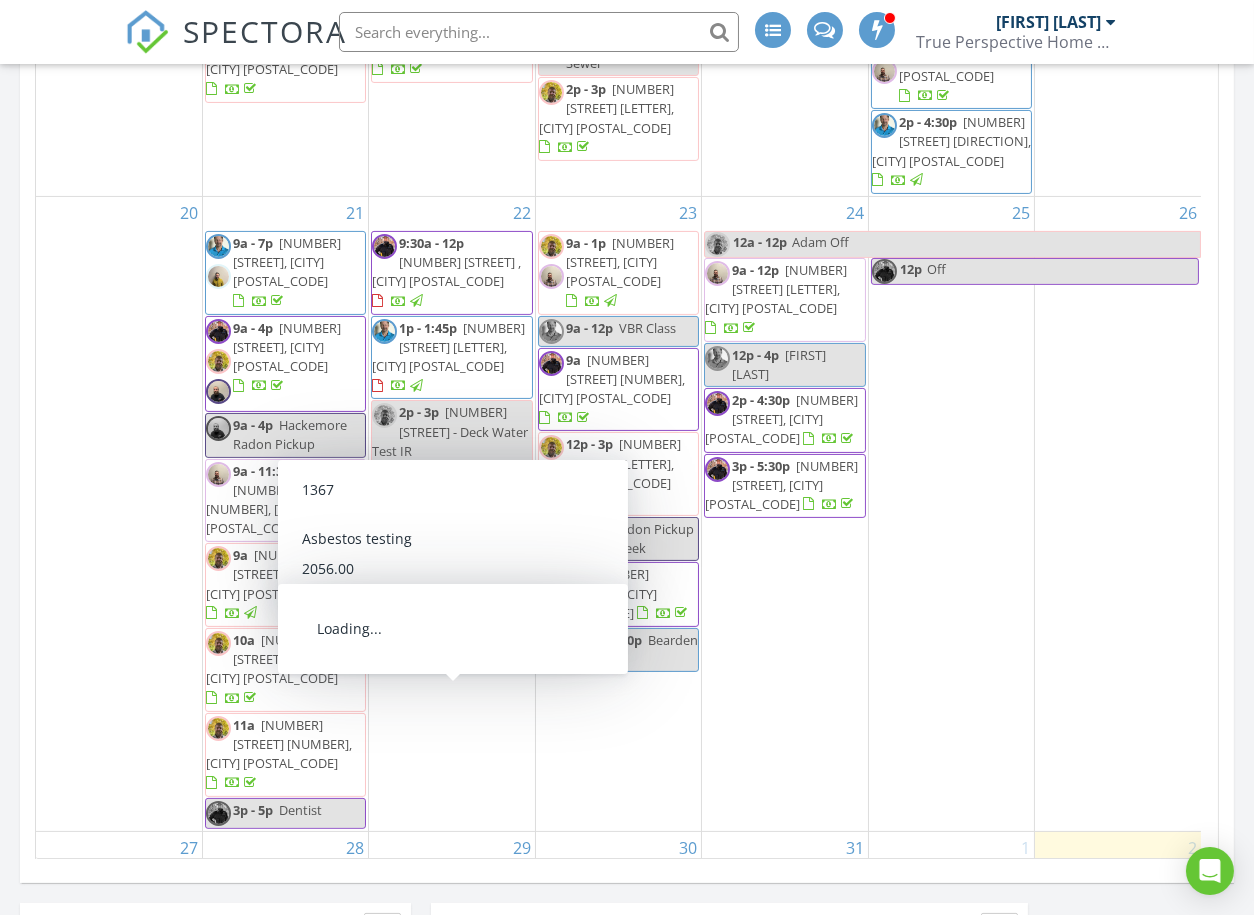 click on "5548 Frying Pan Rd, Basalt 81621" at bounding box center [453, 981] 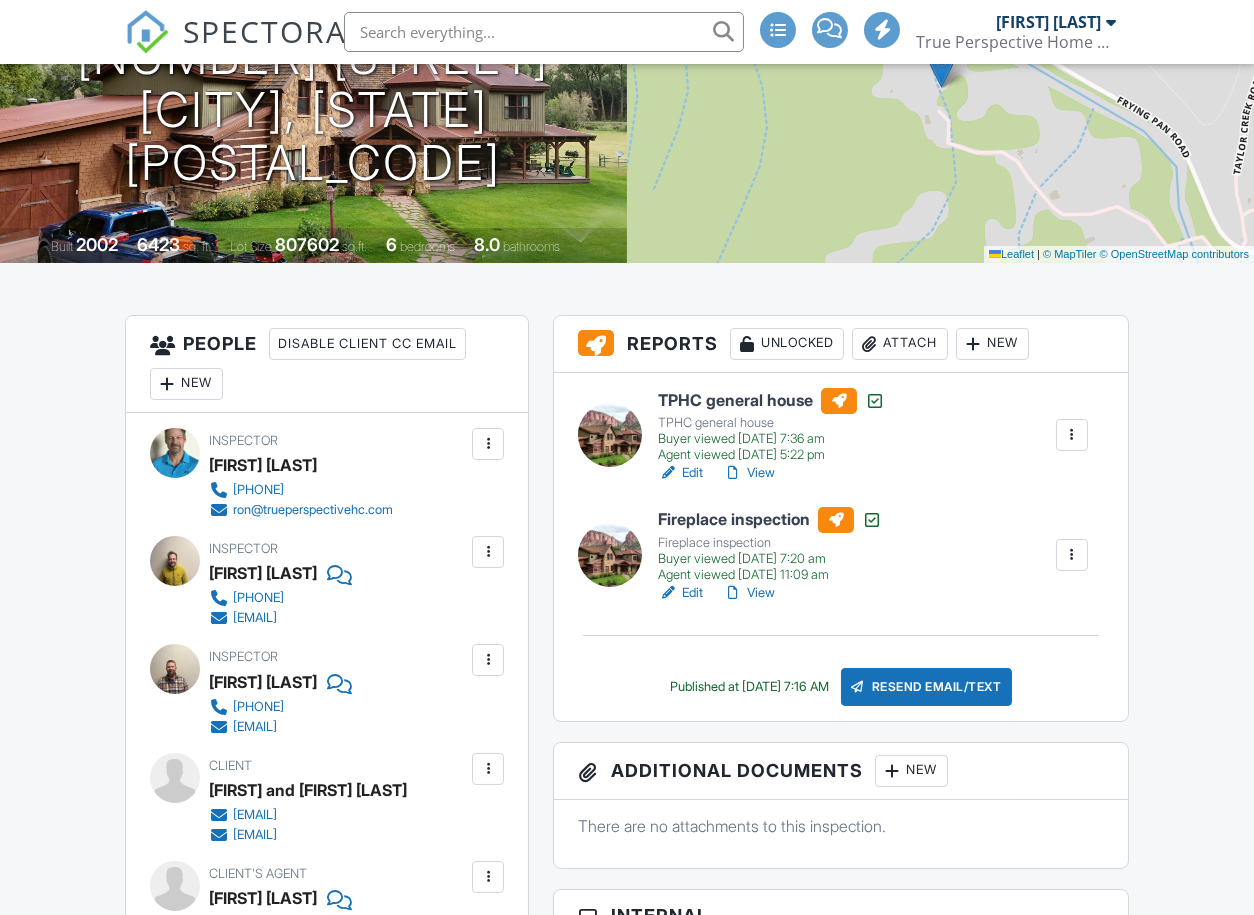 click on "View" at bounding box center [749, 473] 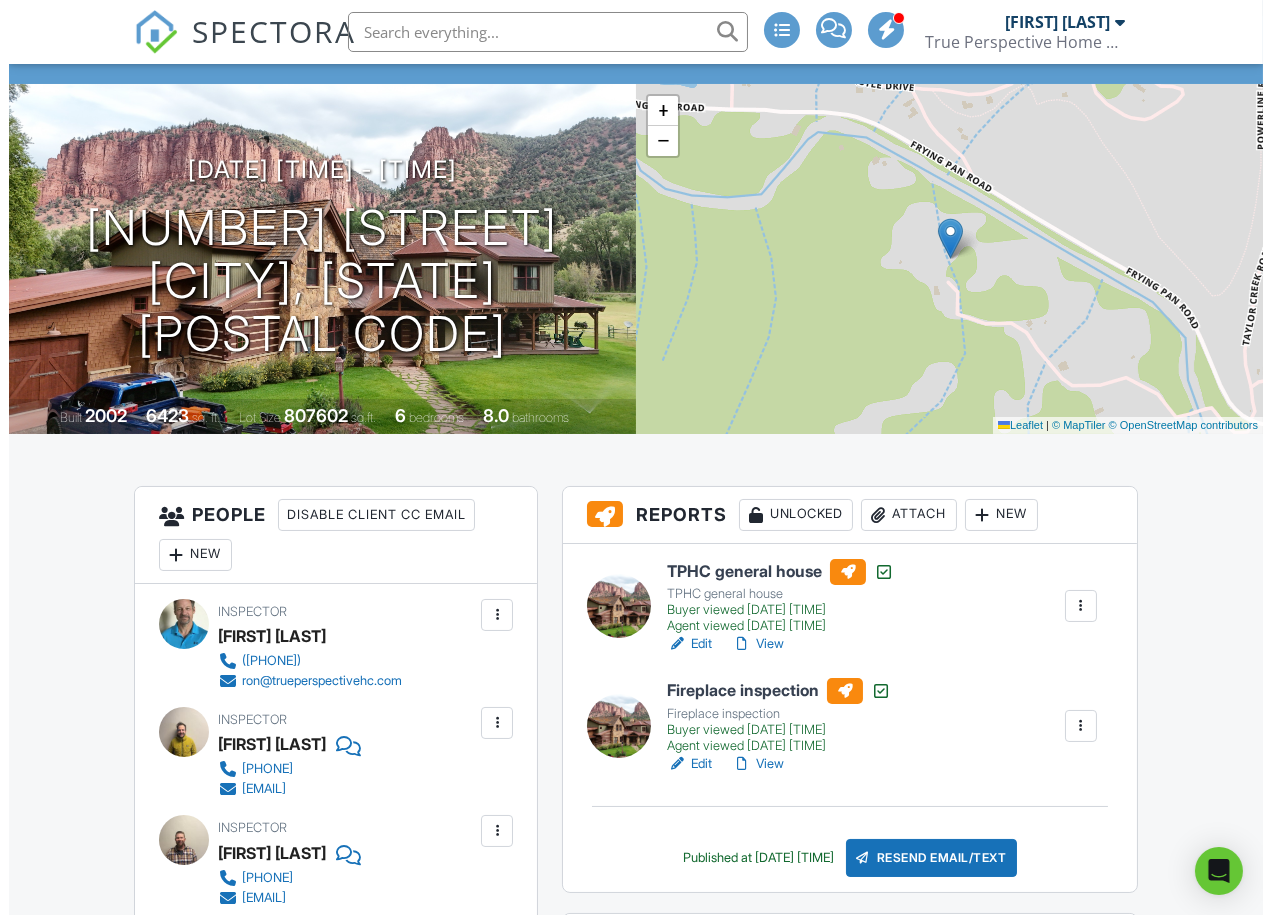 scroll, scrollTop: 222, scrollLeft: 0, axis: vertical 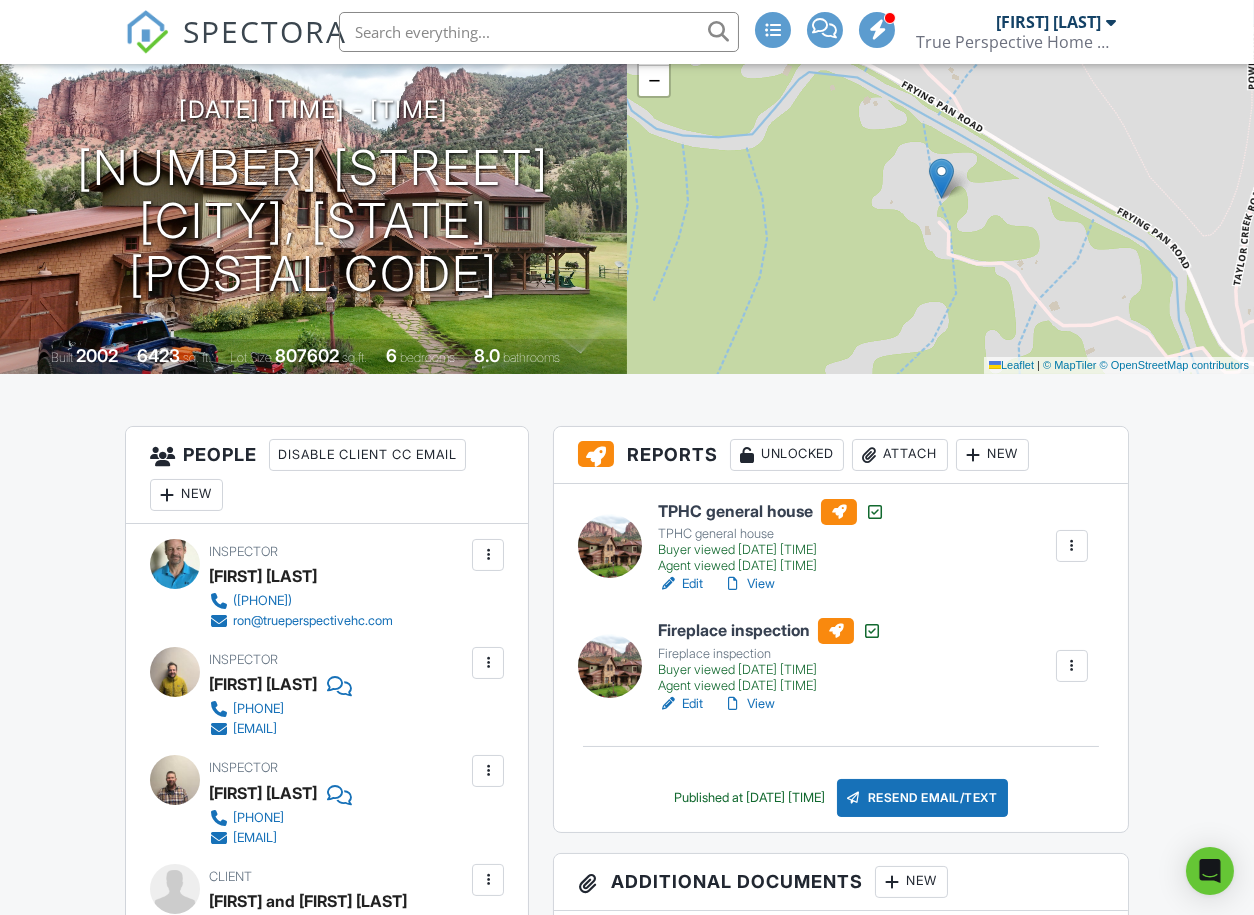 click on "Attach" at bounding box center (900, 455) 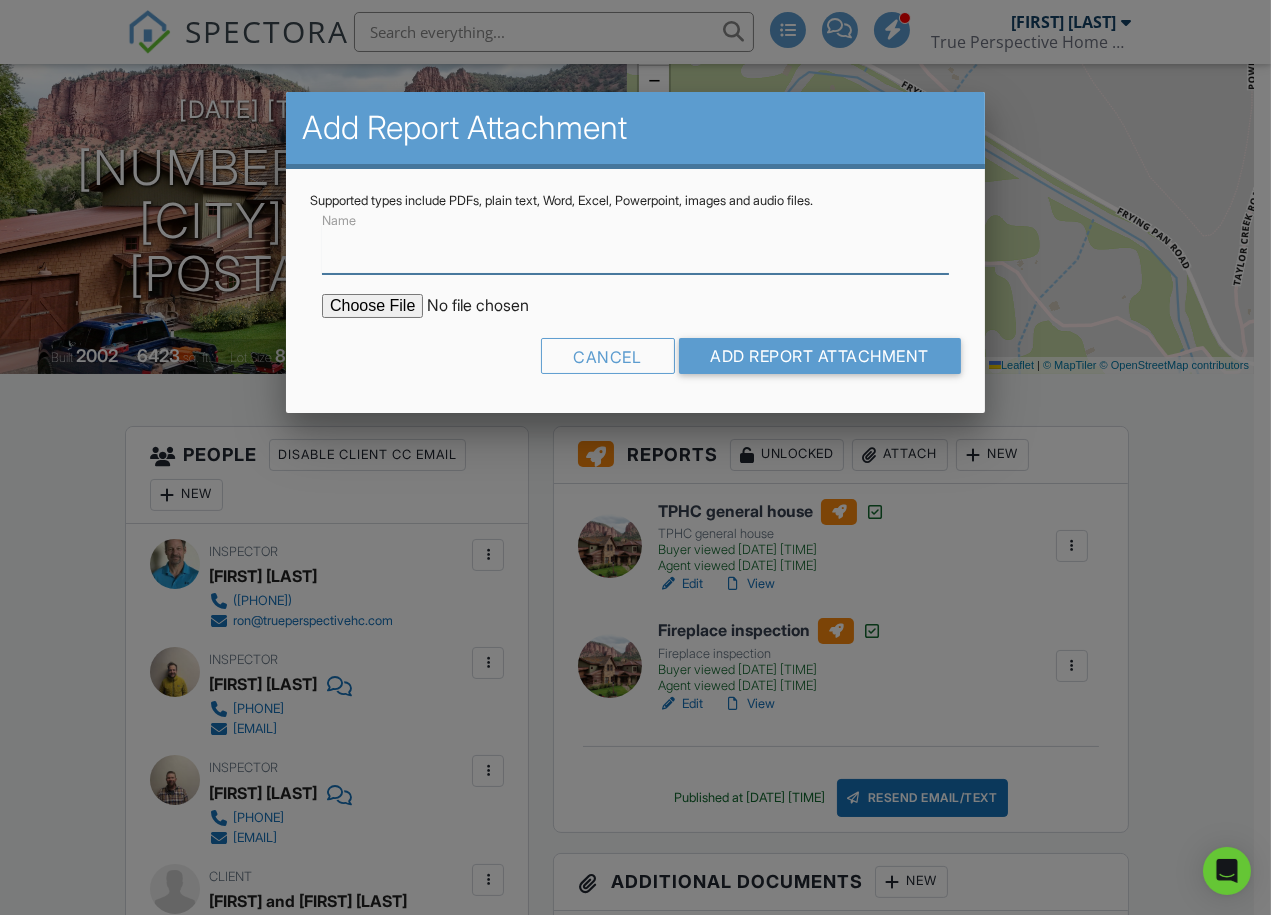 click on "Name" at bounding box center [635, 249] 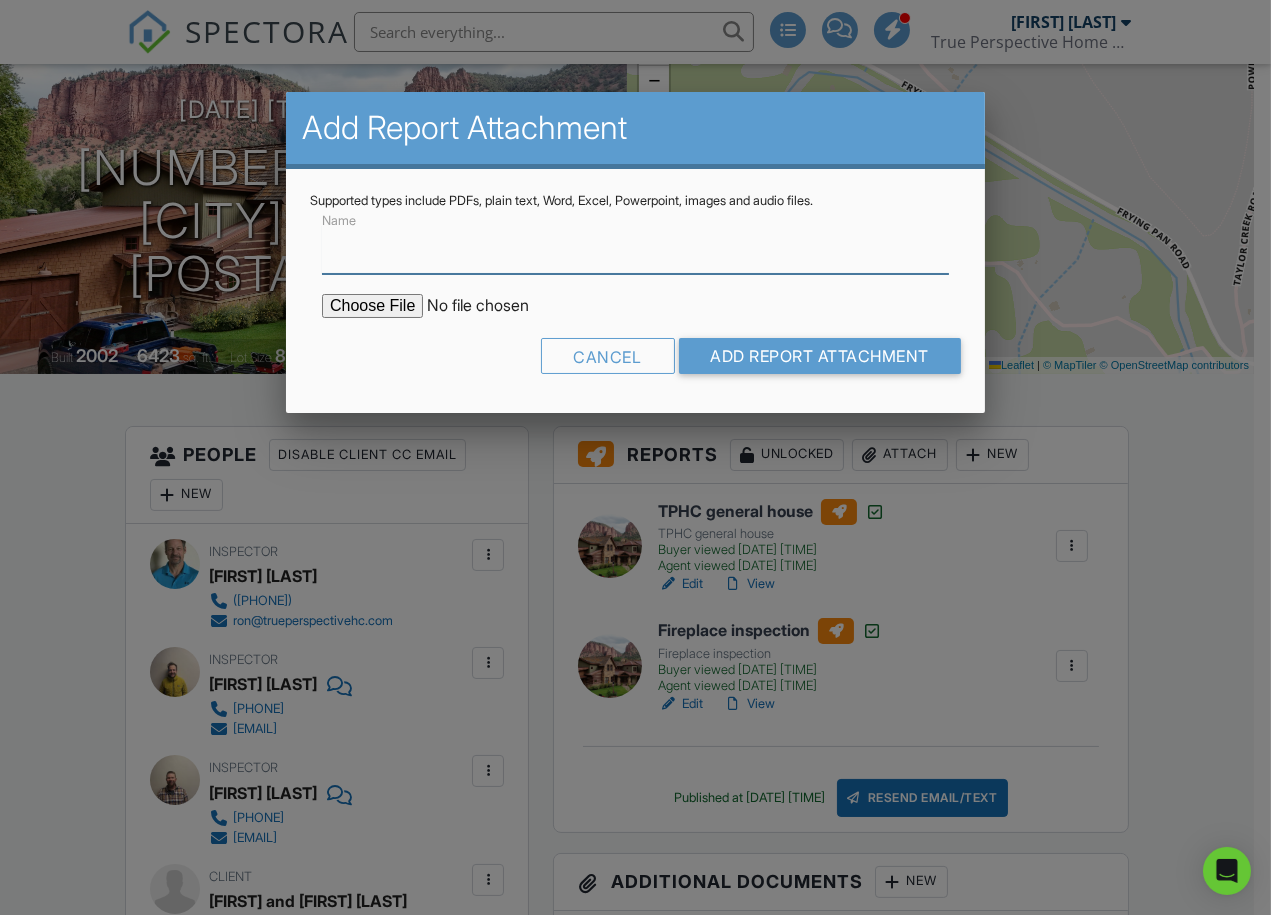 type on "RADON" 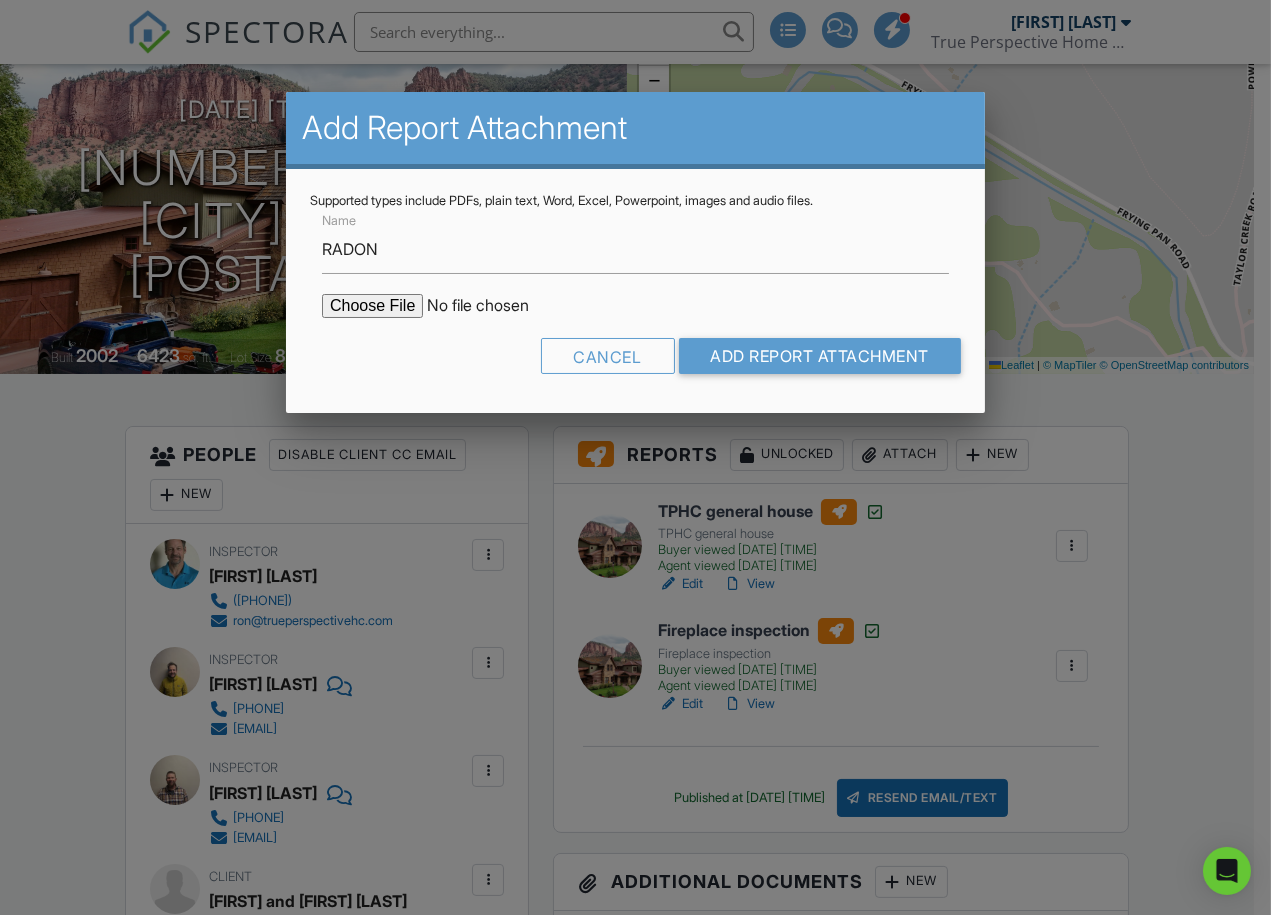click at bounding box center [492, 306] 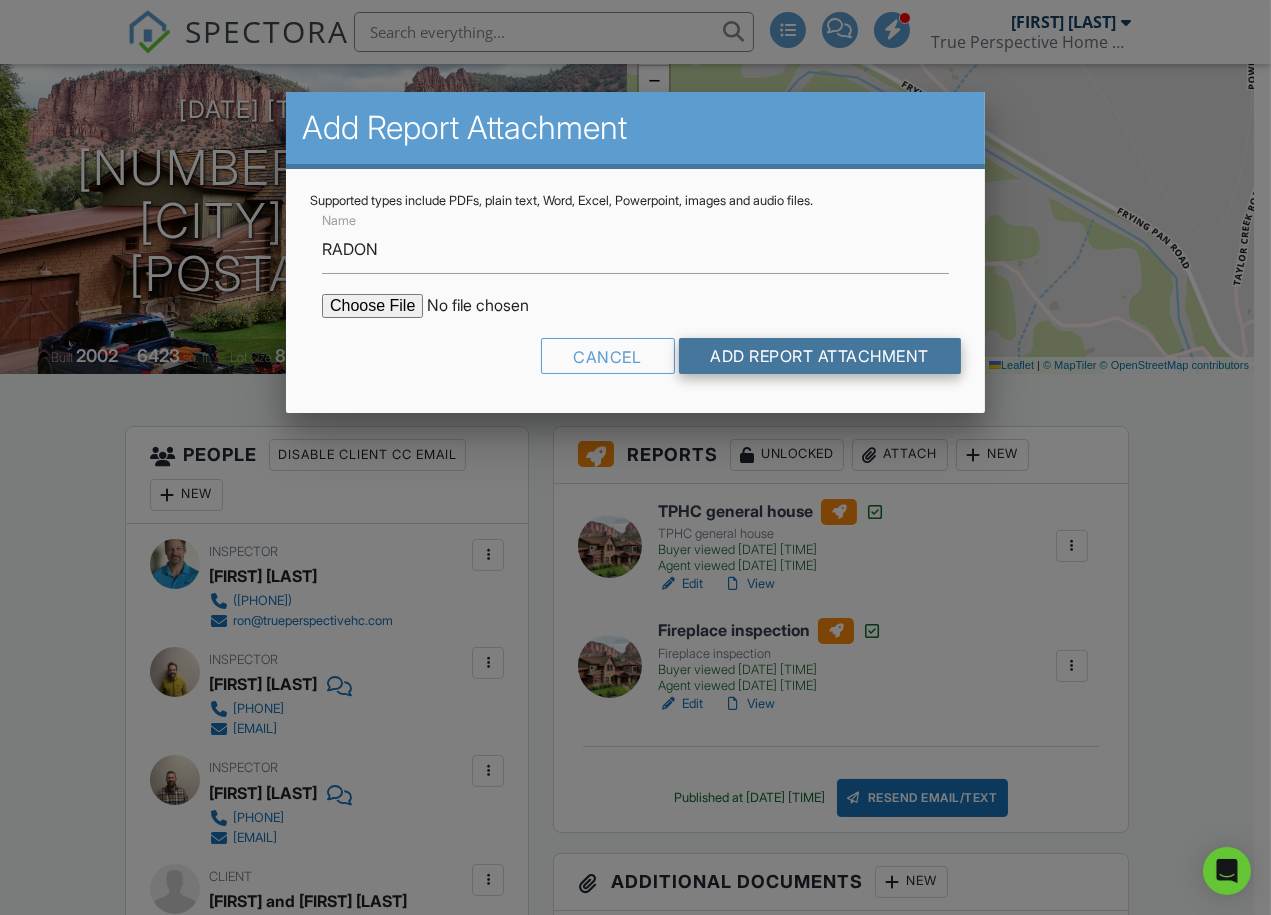click on "Add Report Attachment" at bounding box center (820, 356) 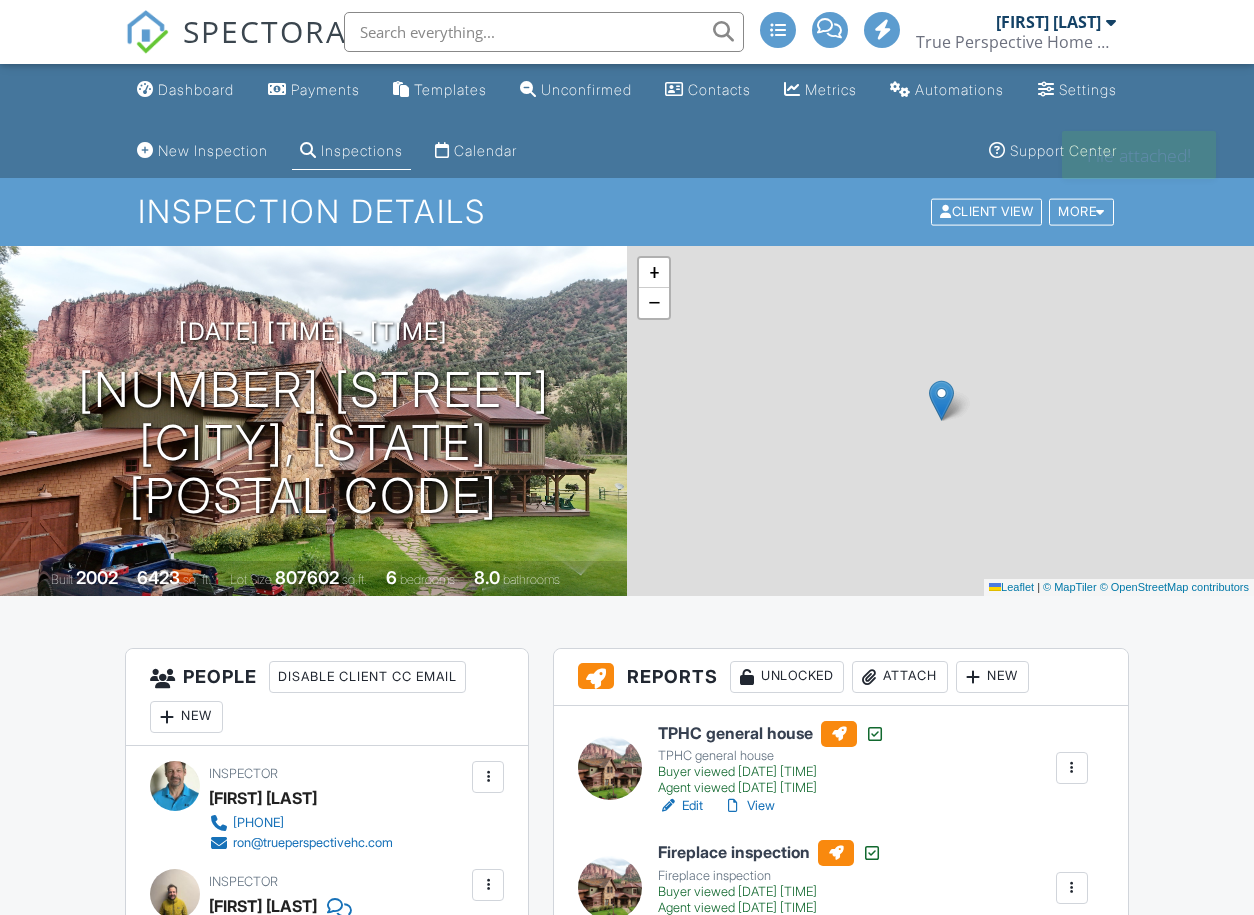 scroll, scrollTop: 0, scrollLeft: 0, axis: both 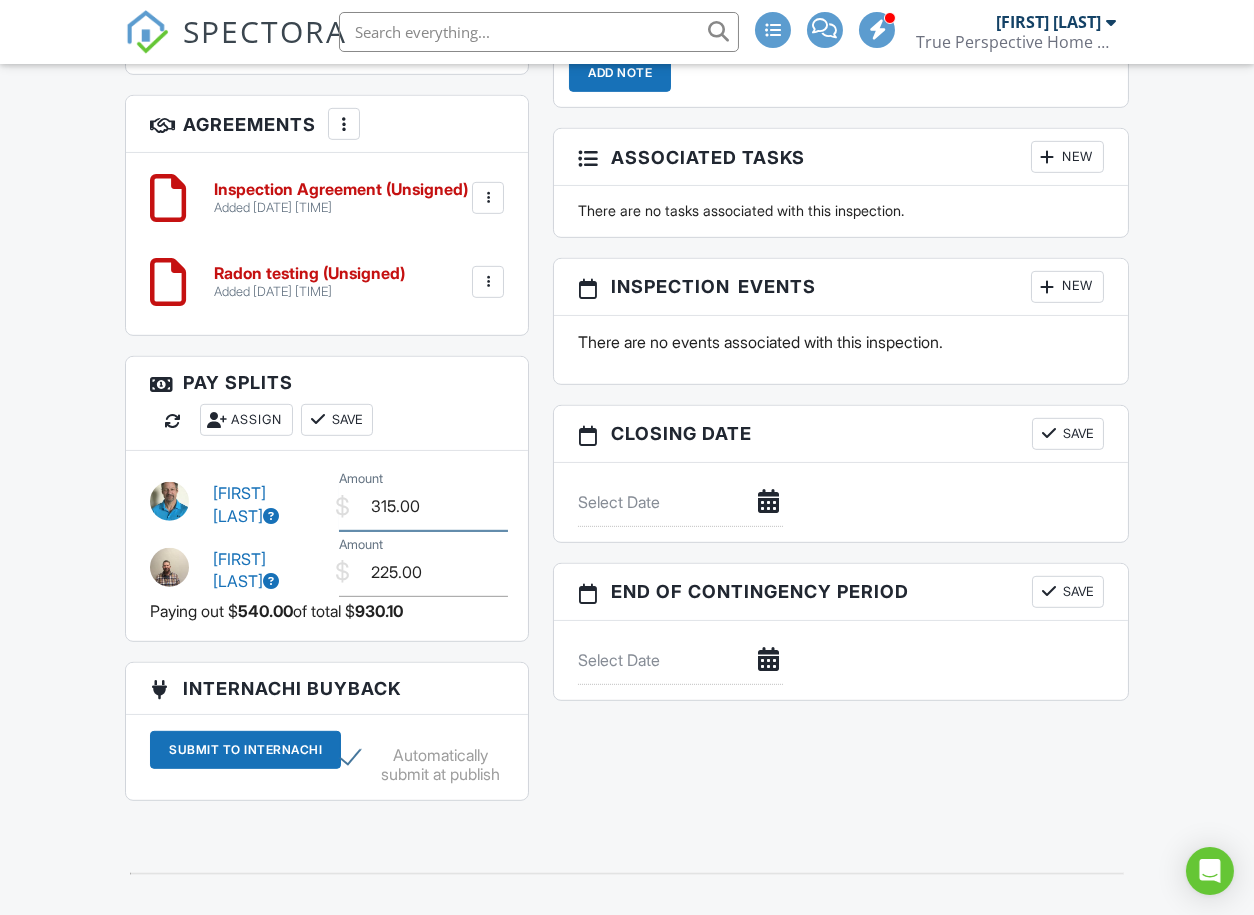 drag, startPoint x: 440, startPoint y: 552, endPoint x: 294, endPoint y: 539, distance: 146.57762 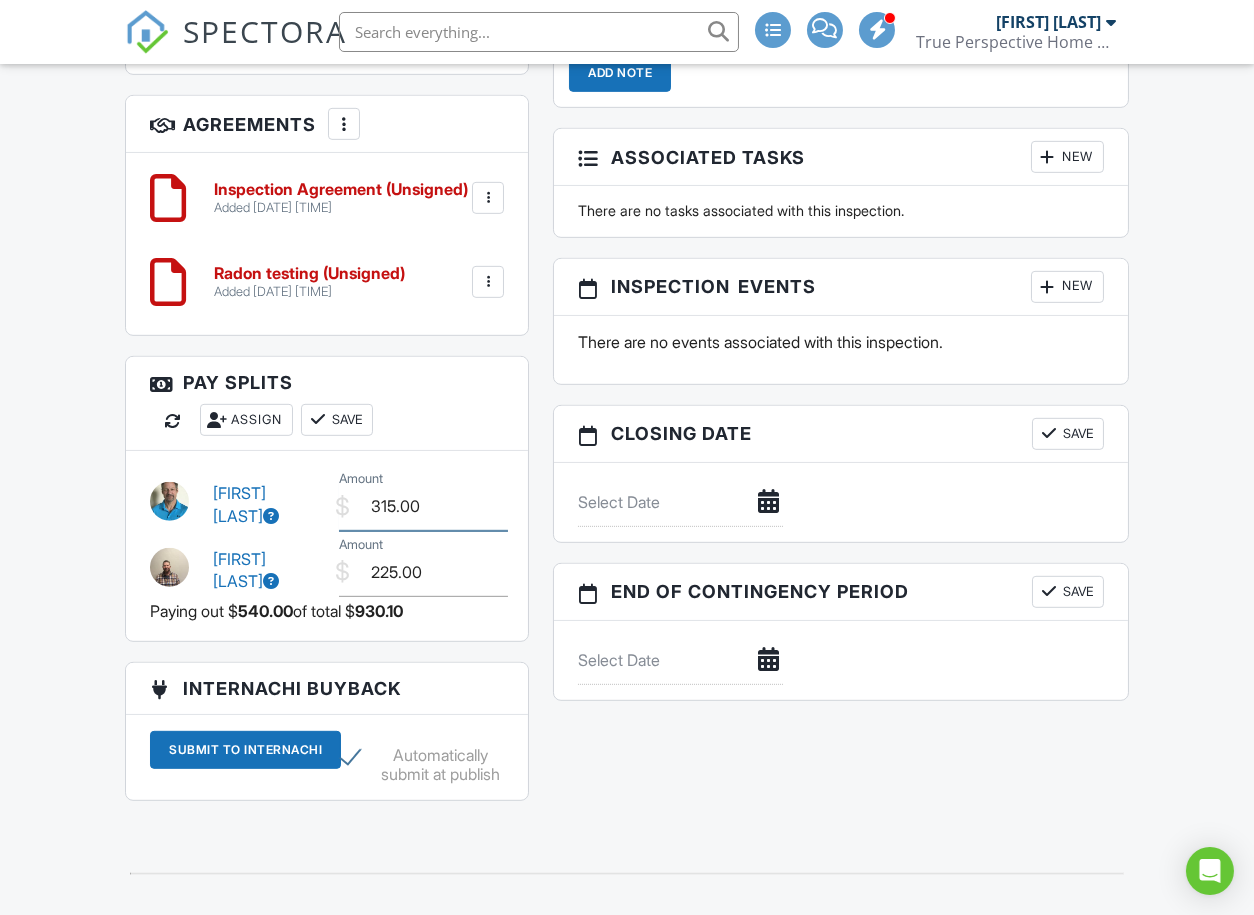 click on "Ron Amass
$
Amount
315.00" at bounding box center [327, 498] 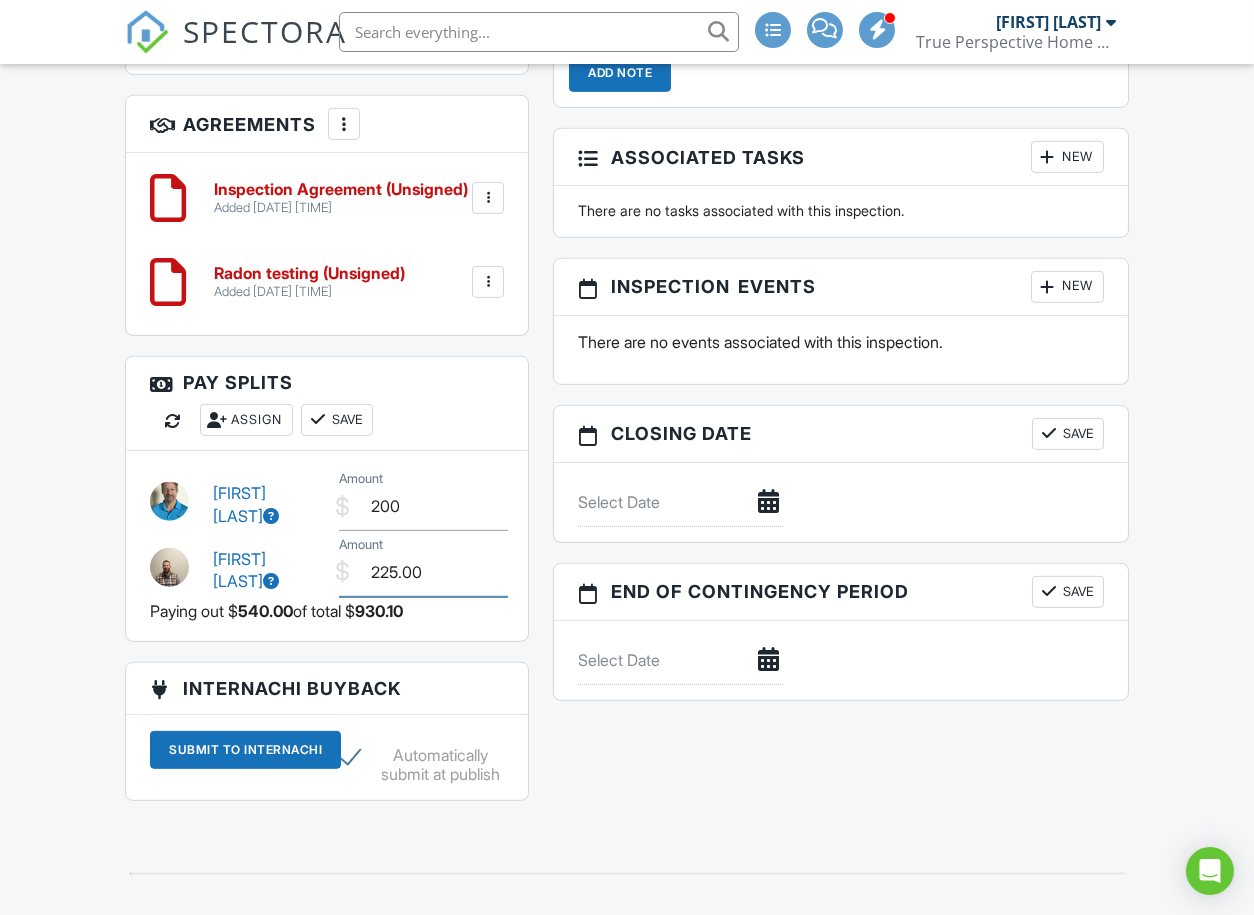 type on "200.00" 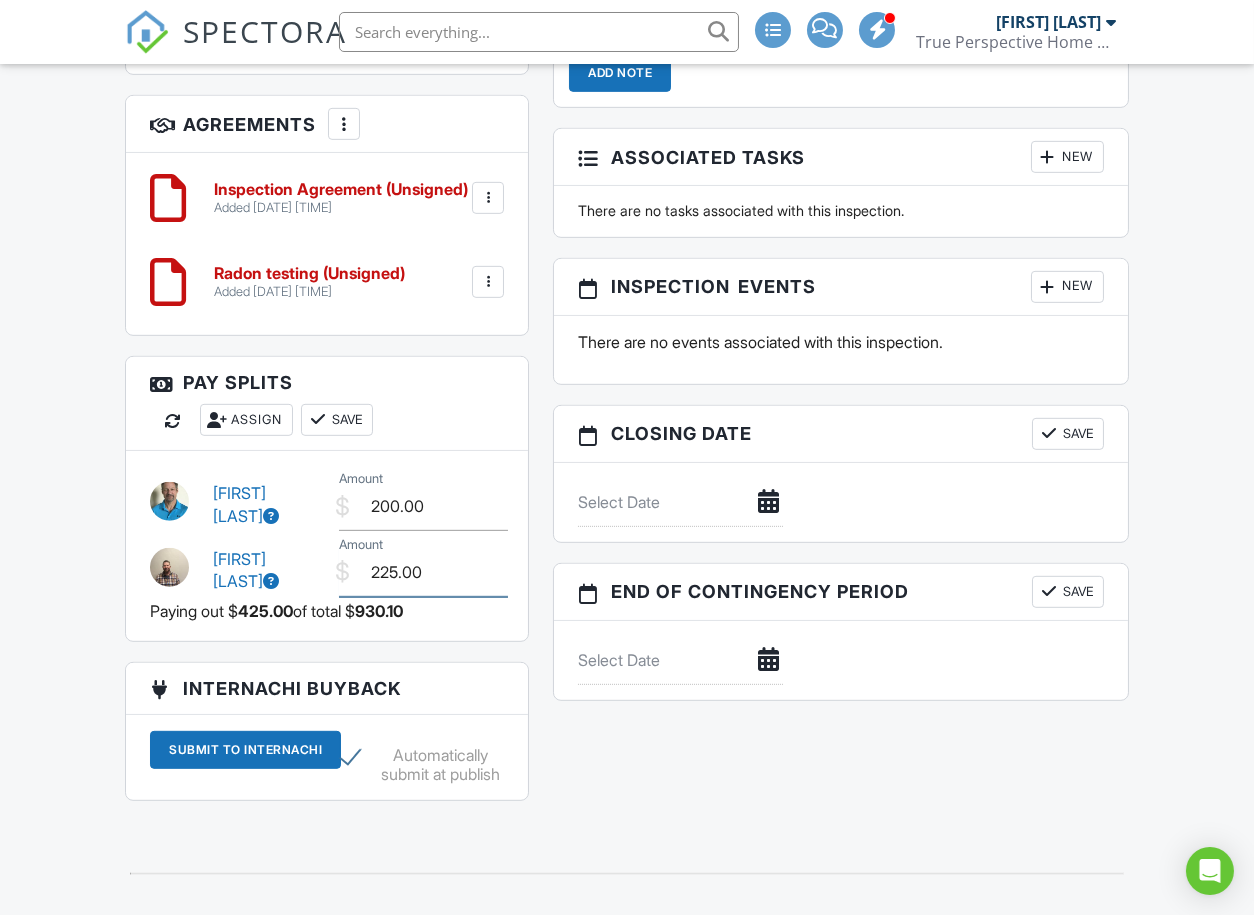 click on "225.00" at bounding box center (423, 572) 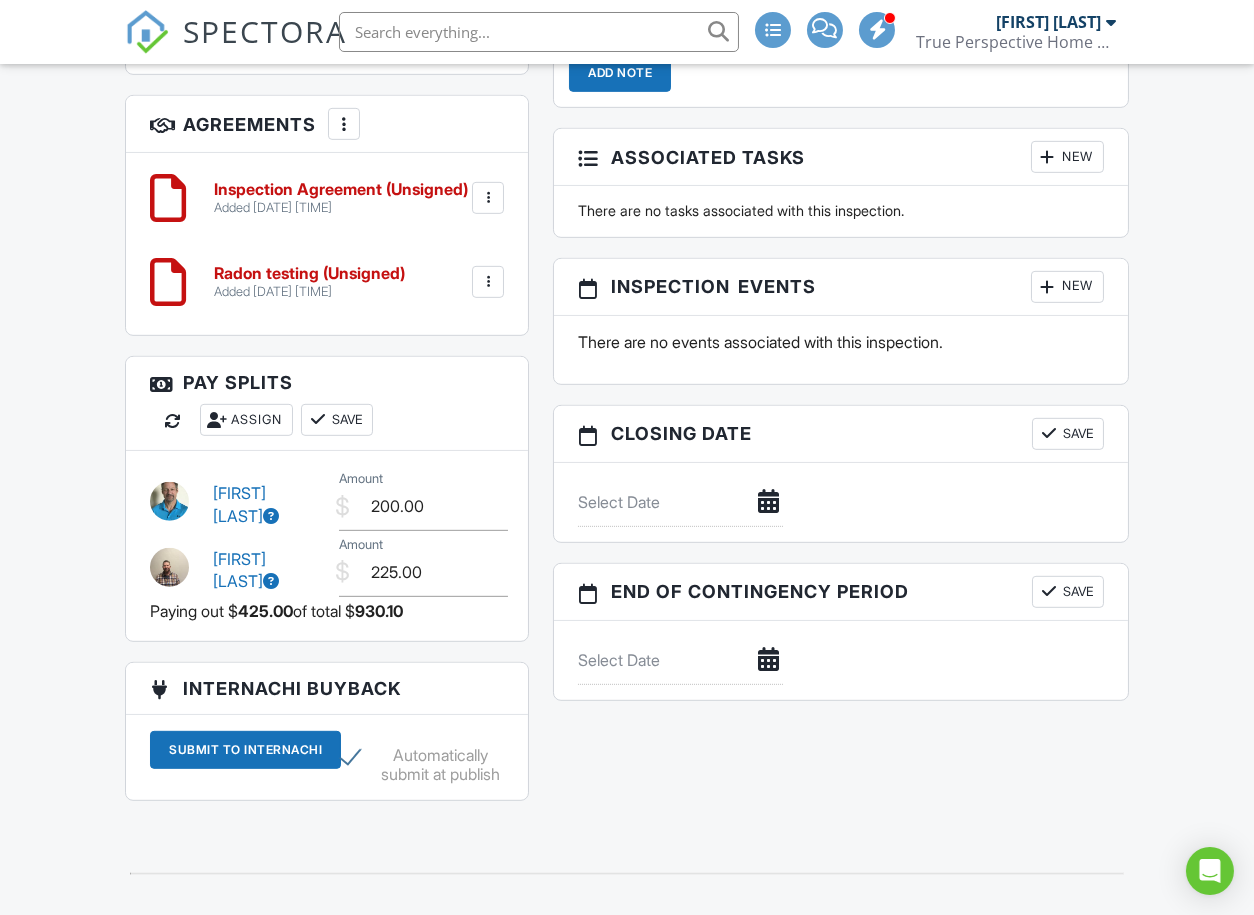 click on "Assign" at bounding box center (246, 420) 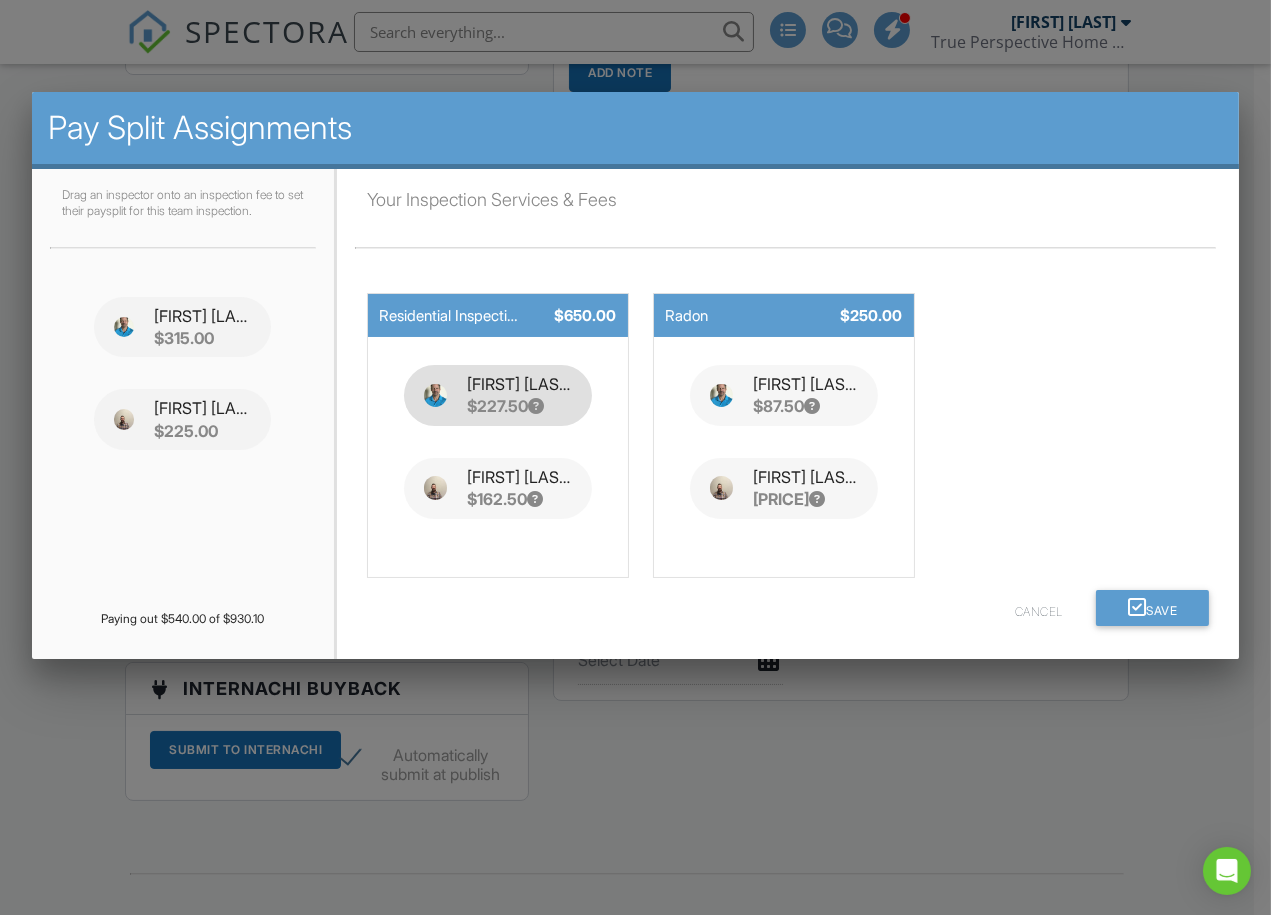 type 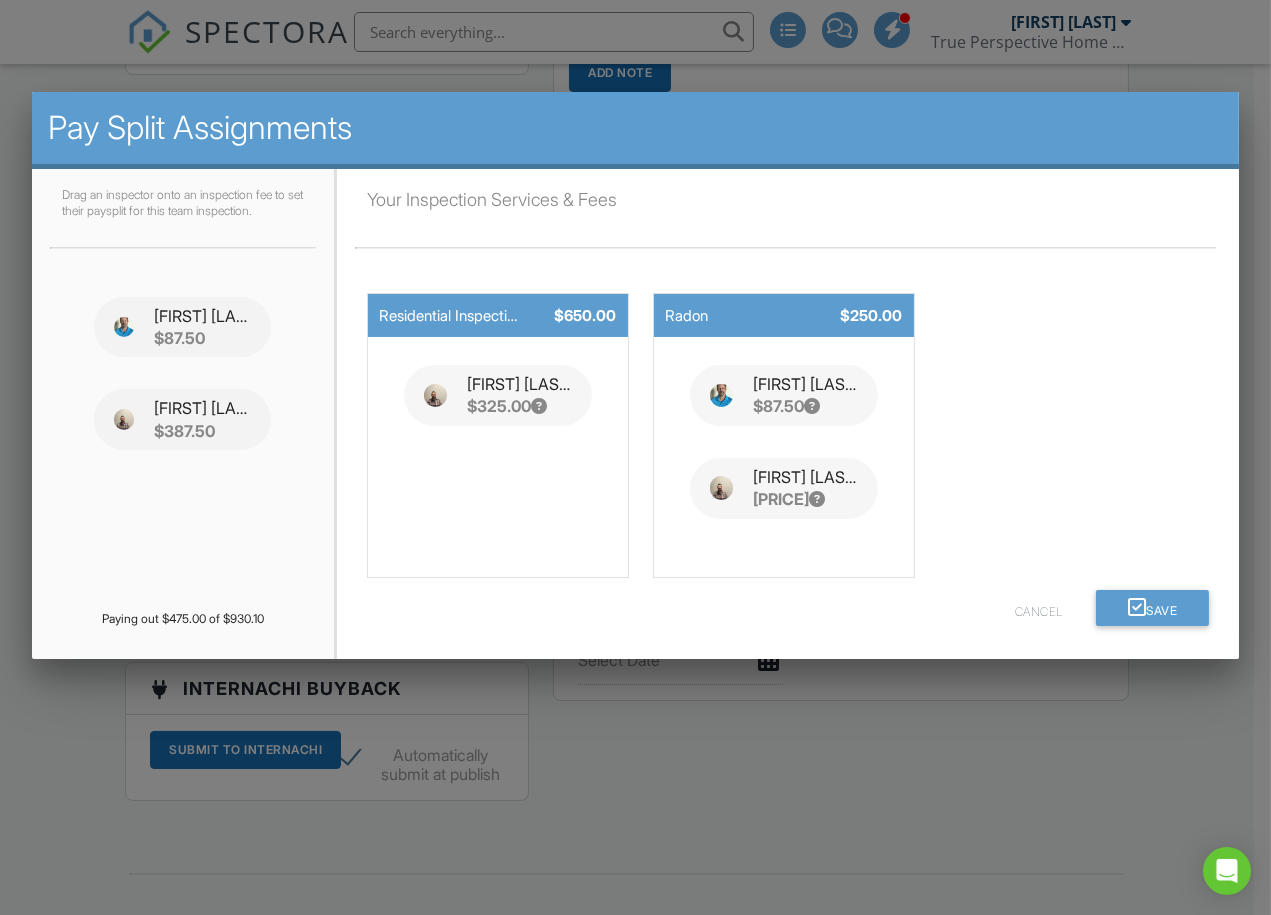 type 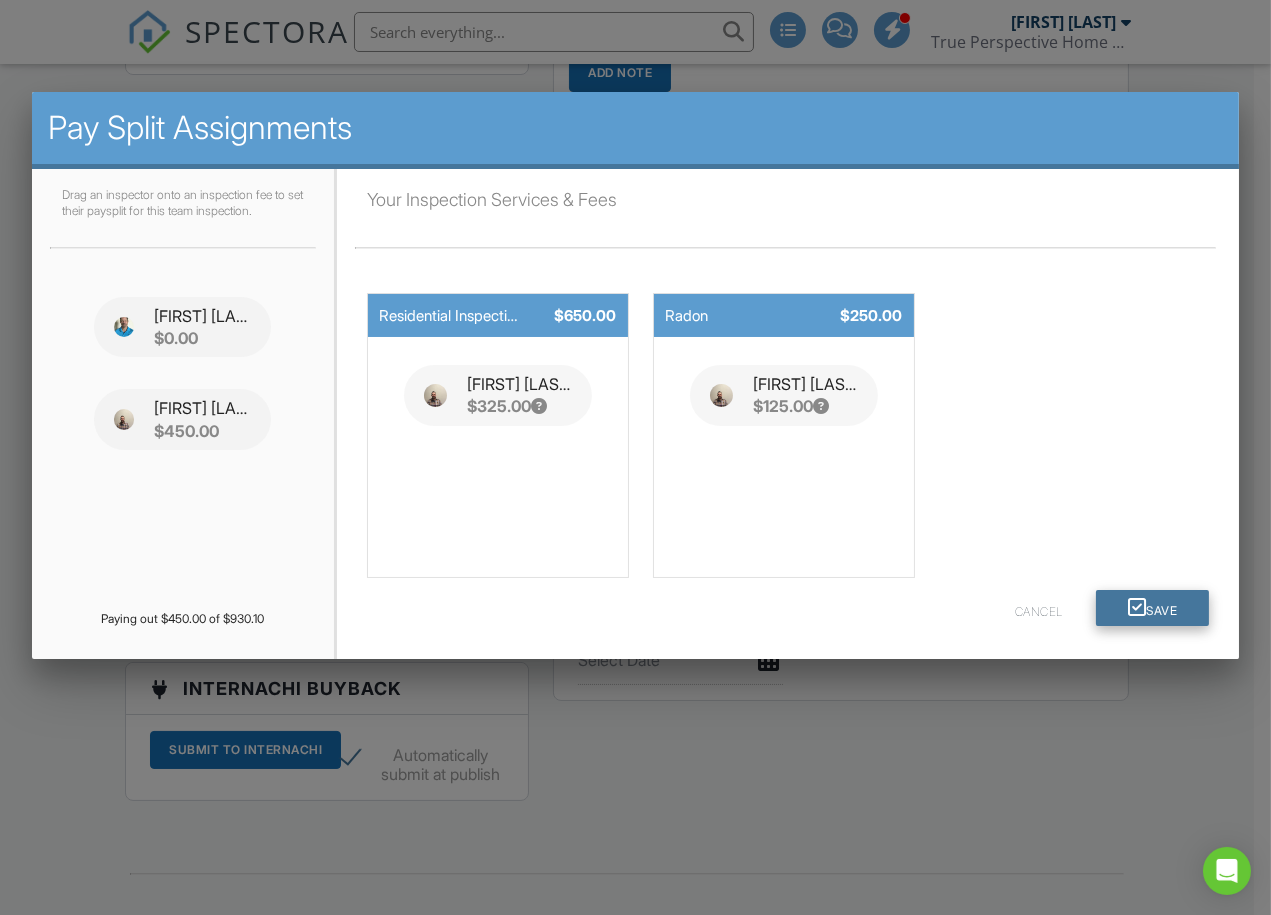 click on "Save" at bounding box center (1153, 608) 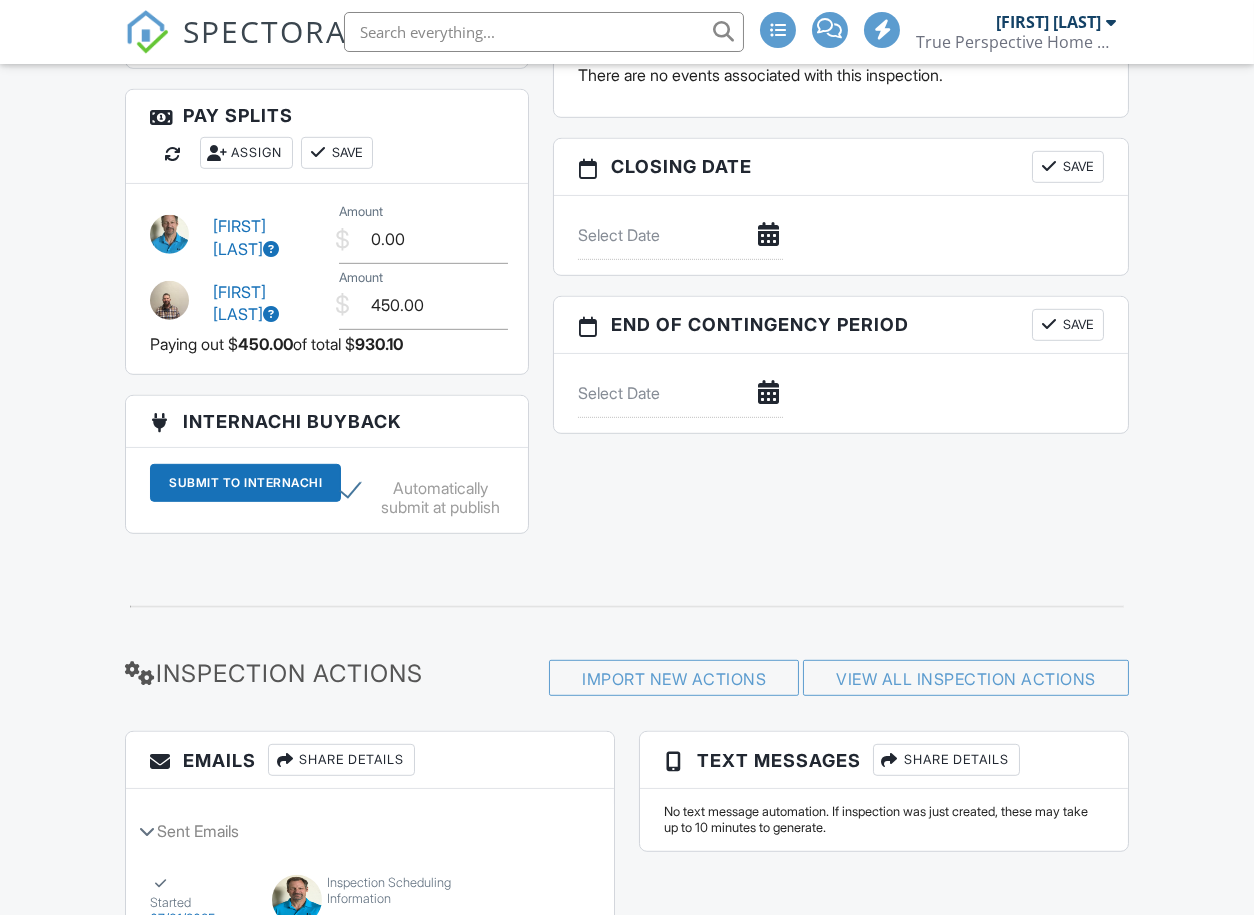 scroll, scrollTop: 2555, scrollLeft: 0, axis: vertical 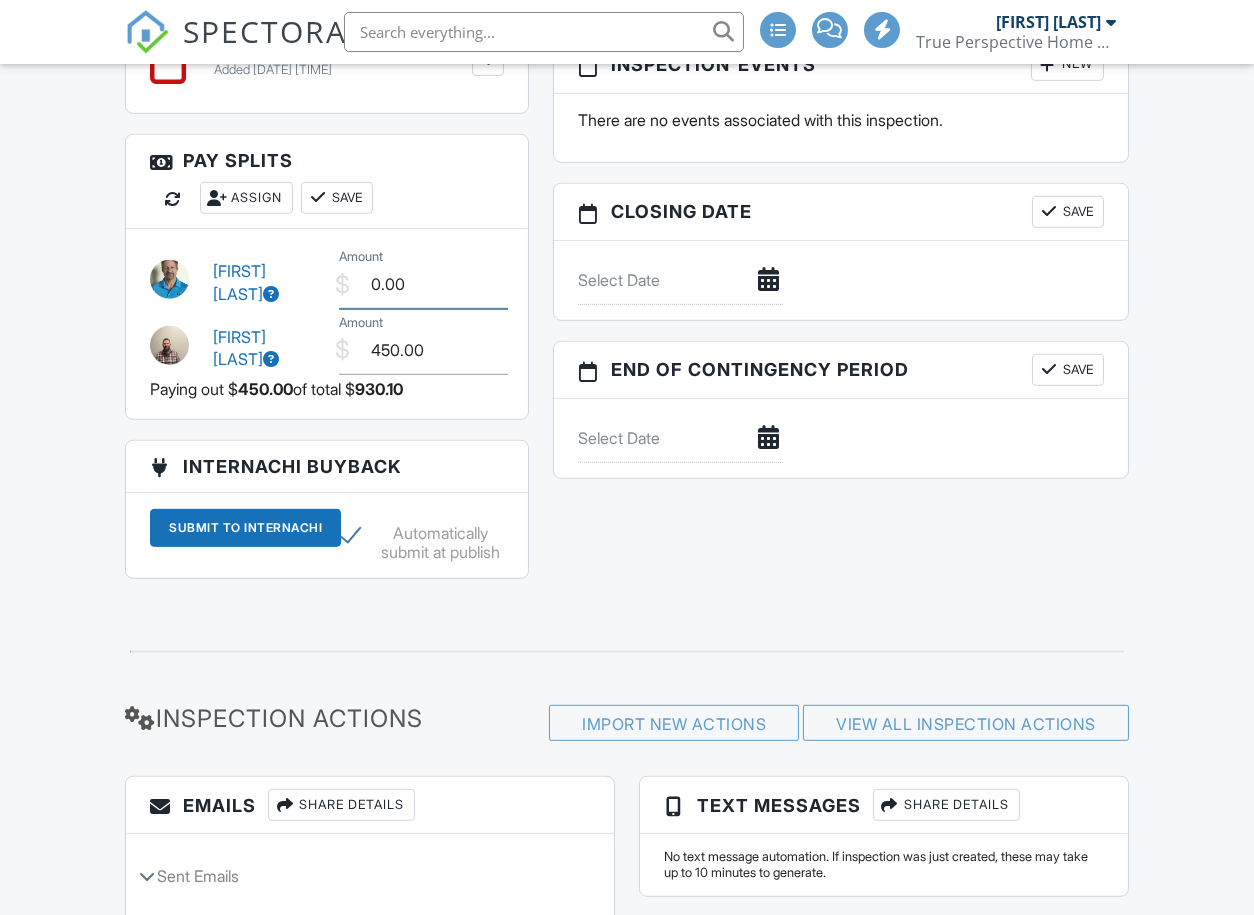drag, startPoint x: 413, startPoint y: 323, endPoint x: 327, endPoint y: 327, distance: 86.09297 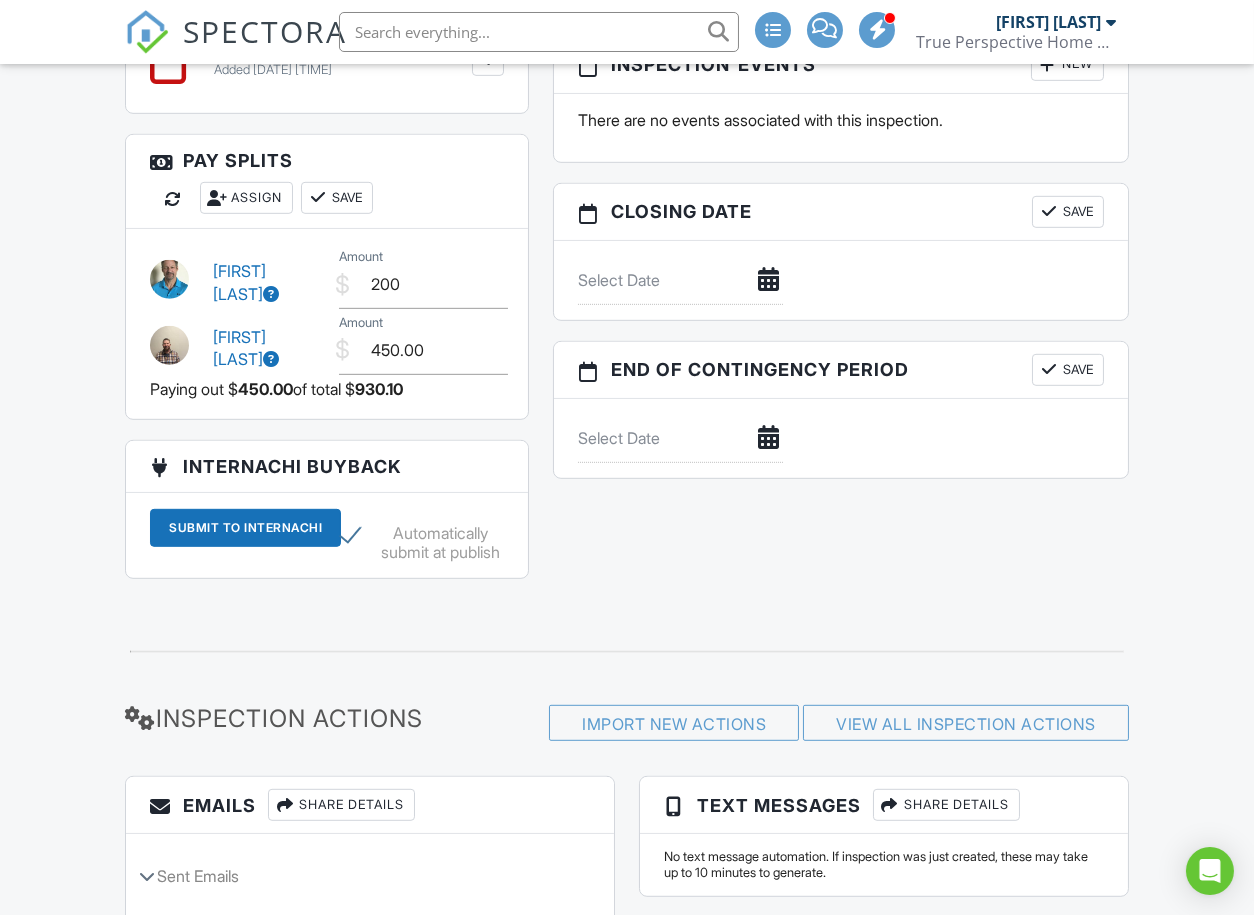 type on "200.00" 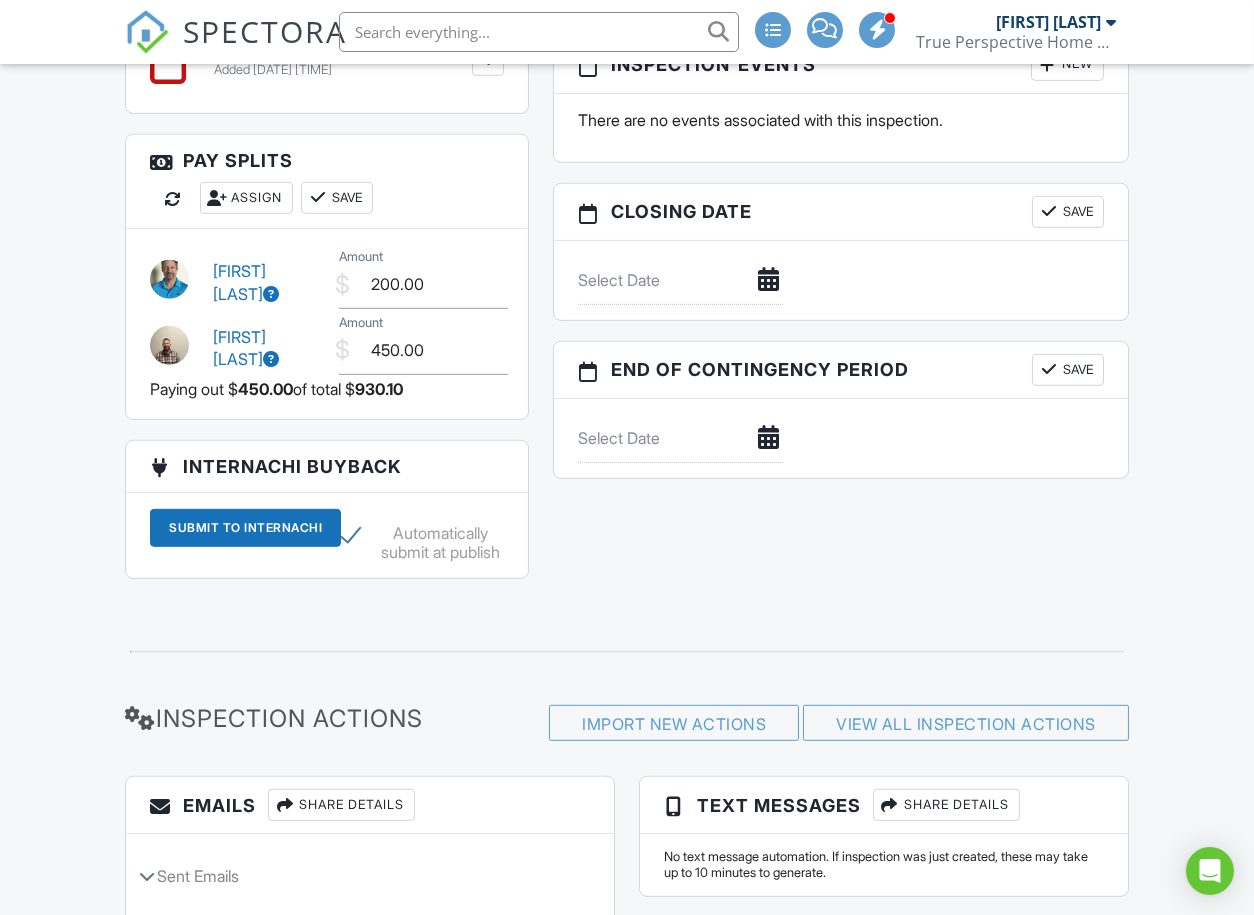 click at bounding box center [680, 280] 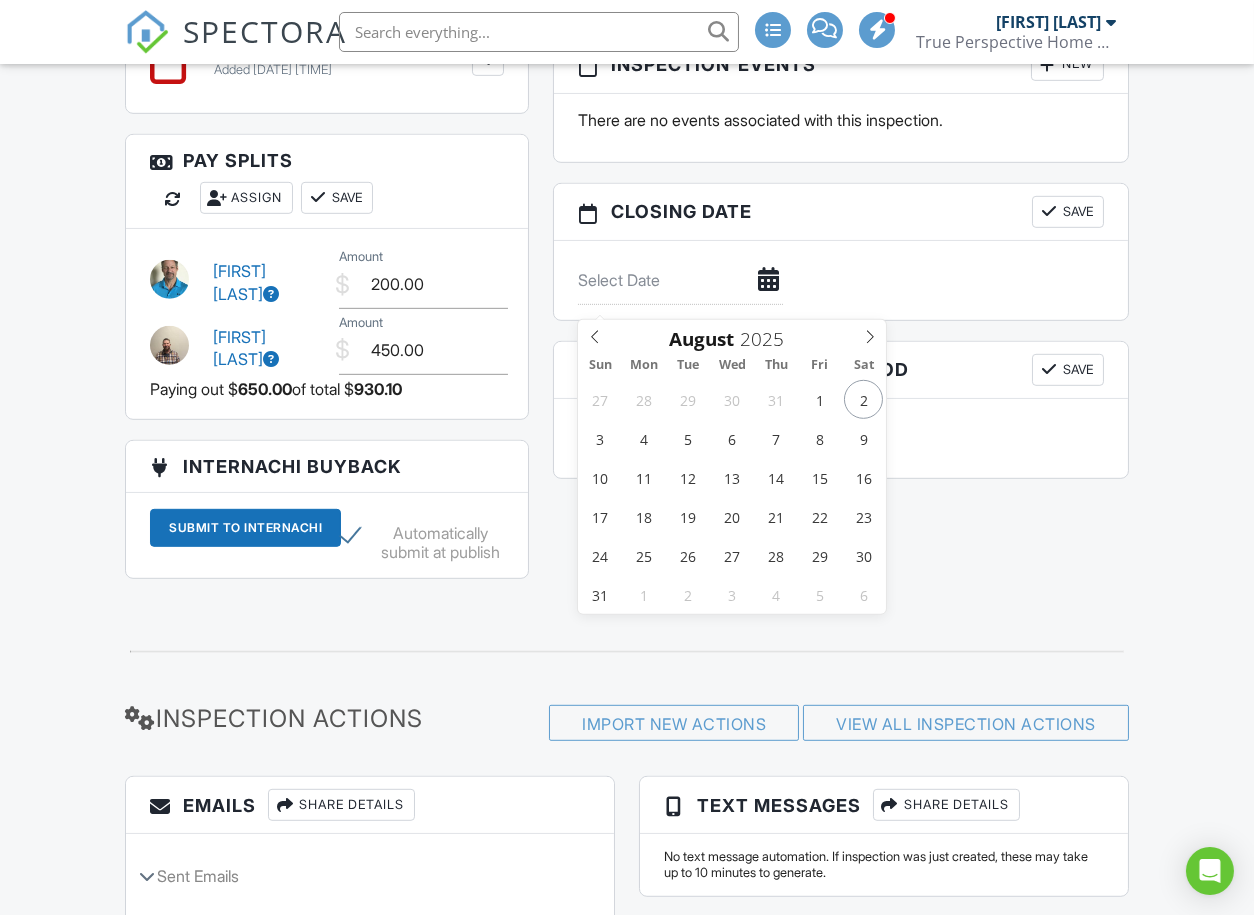 click at bounding box center [840, 280] 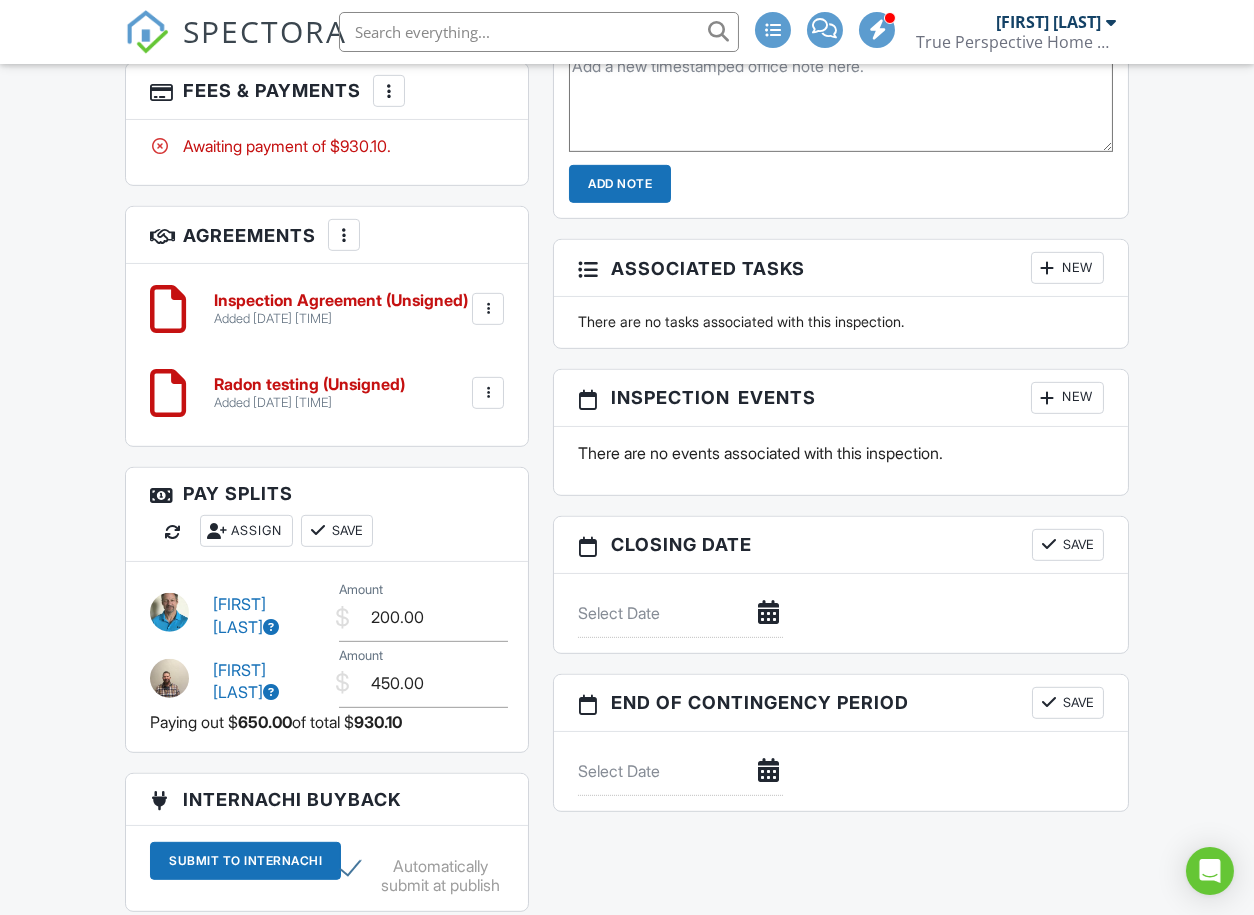 scroll, scrollTop: 1666, scrollLeft: 0, axis: vertical 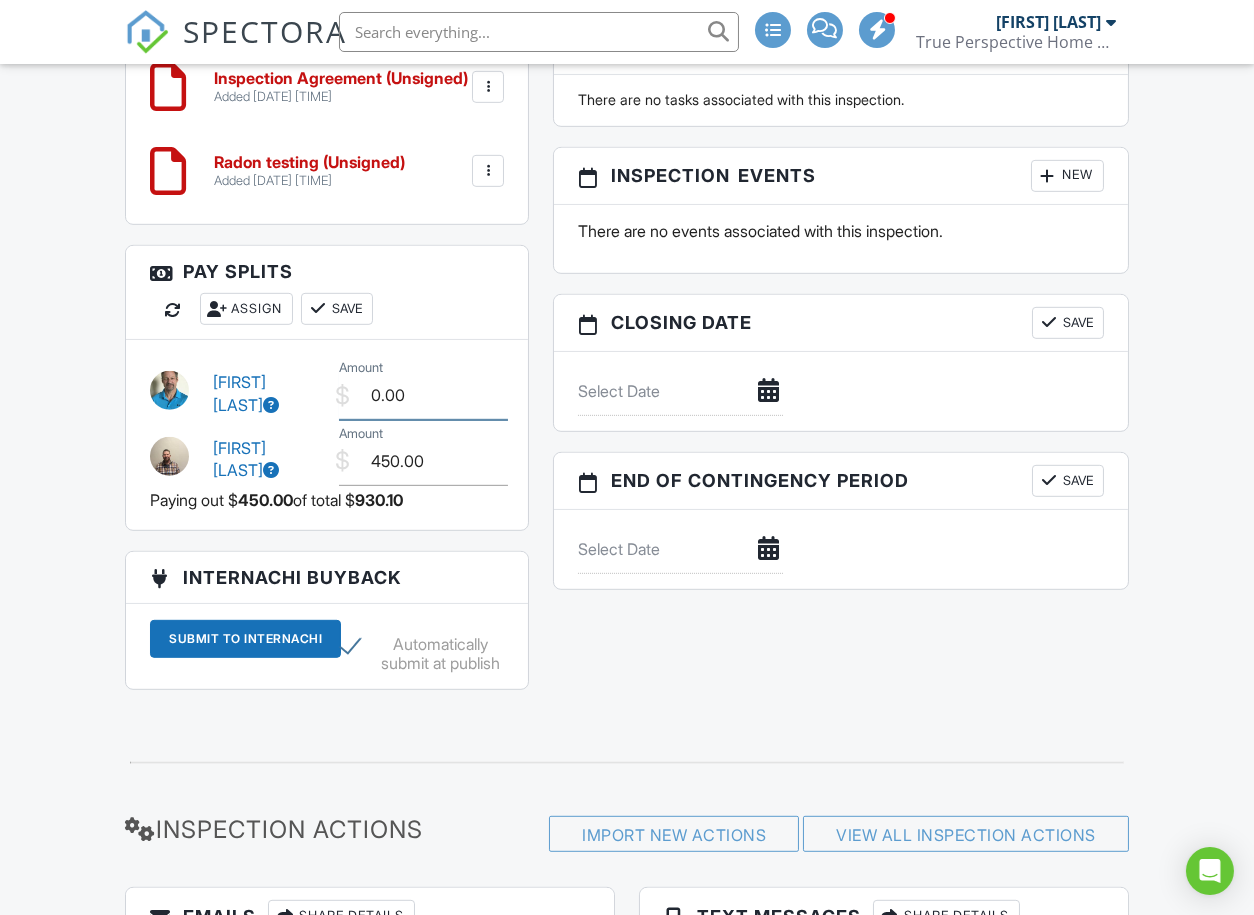 drag, startPoint x: 428, startPoint y: 434, endPoint x: 313, endPoint y: 427, distance: 115.212845 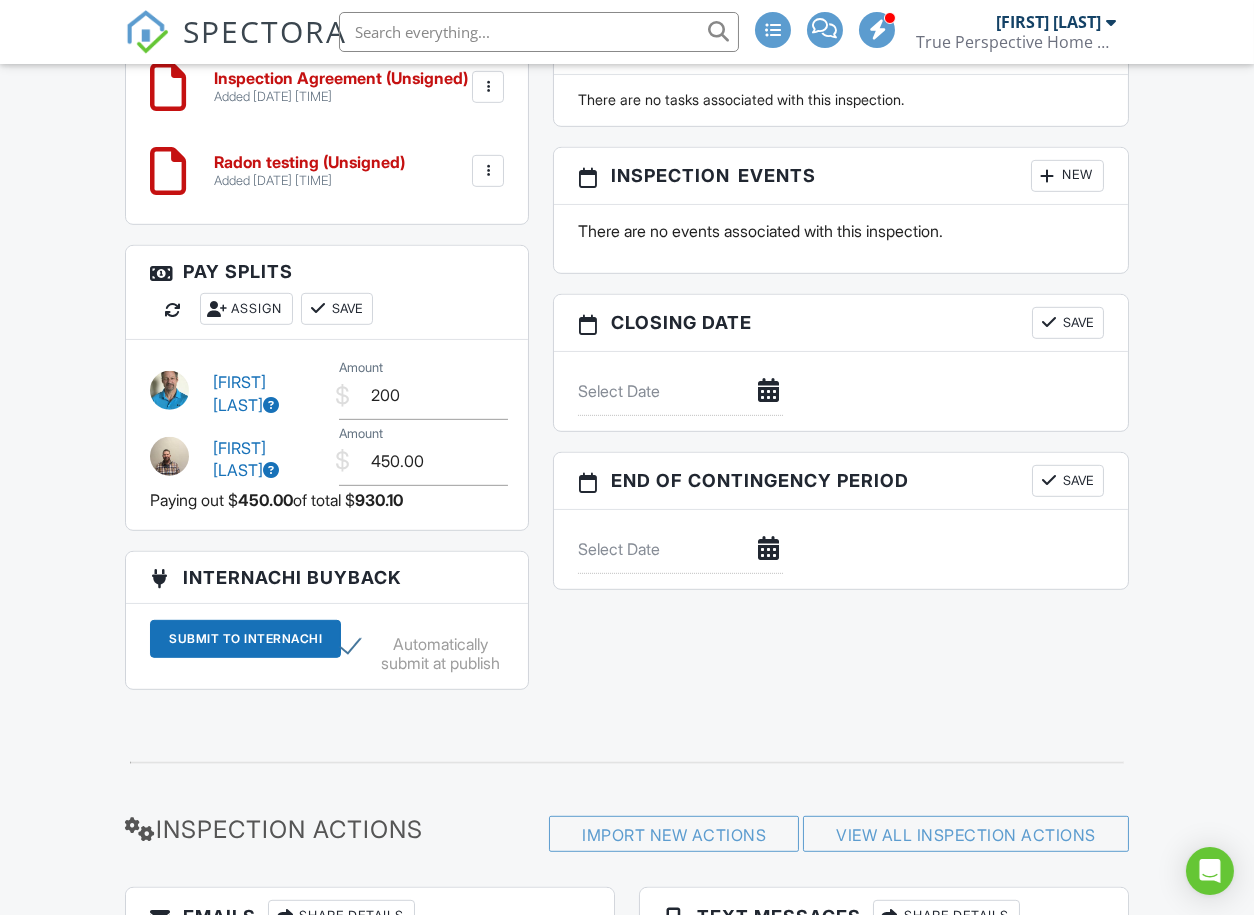 type on "200.00" 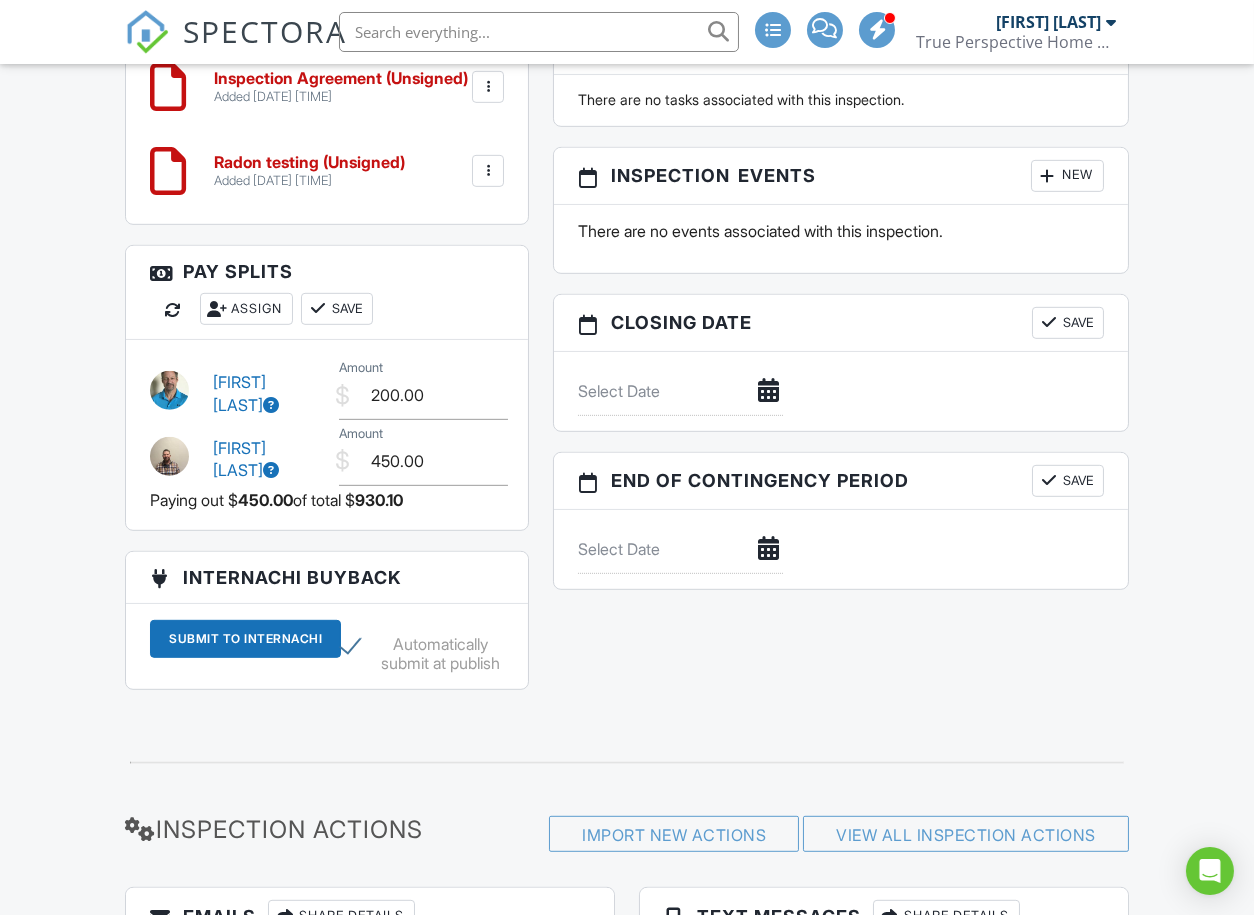 click on "Save" at bounding box center (337, 309) 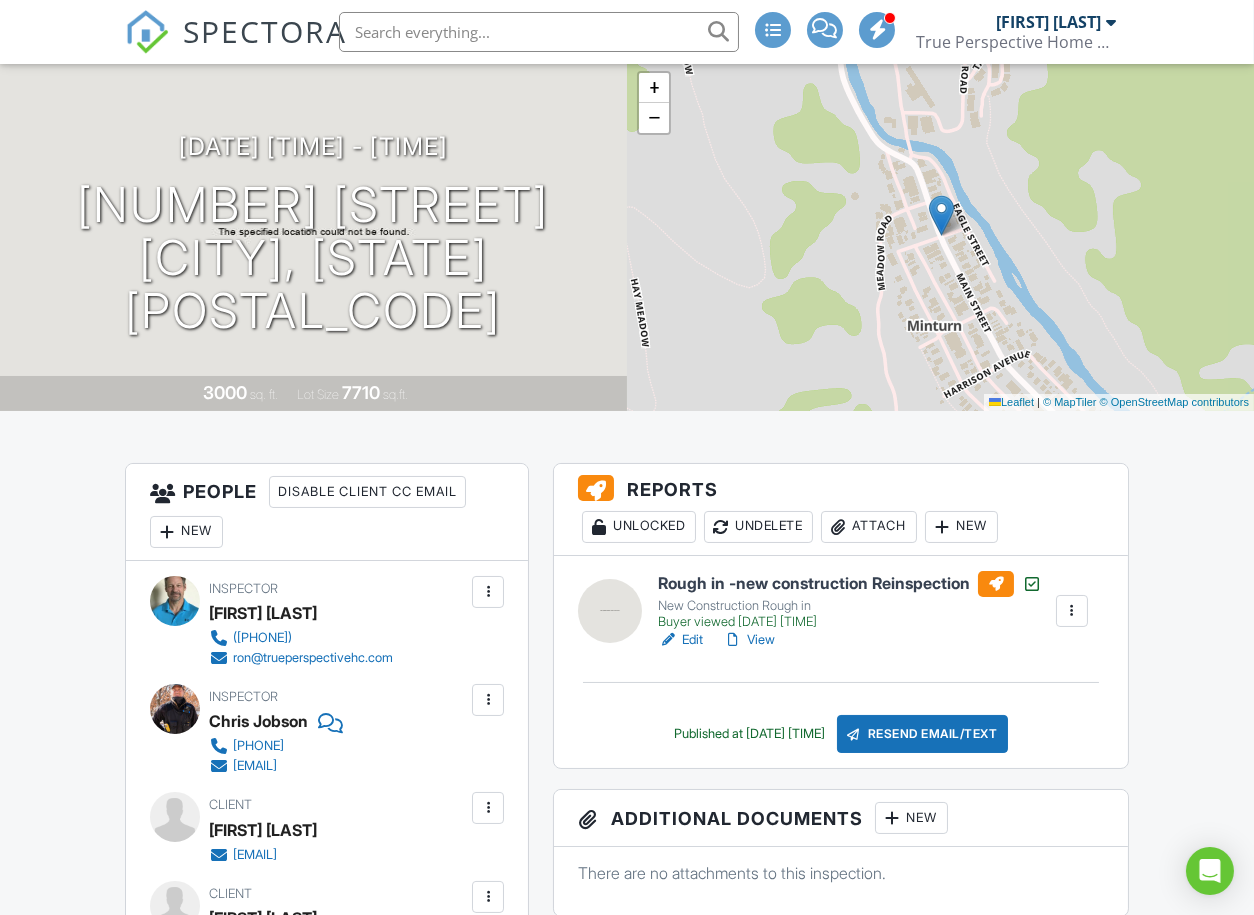 scroll, scrollTop: 0, scrollLeft: 0, axis: both 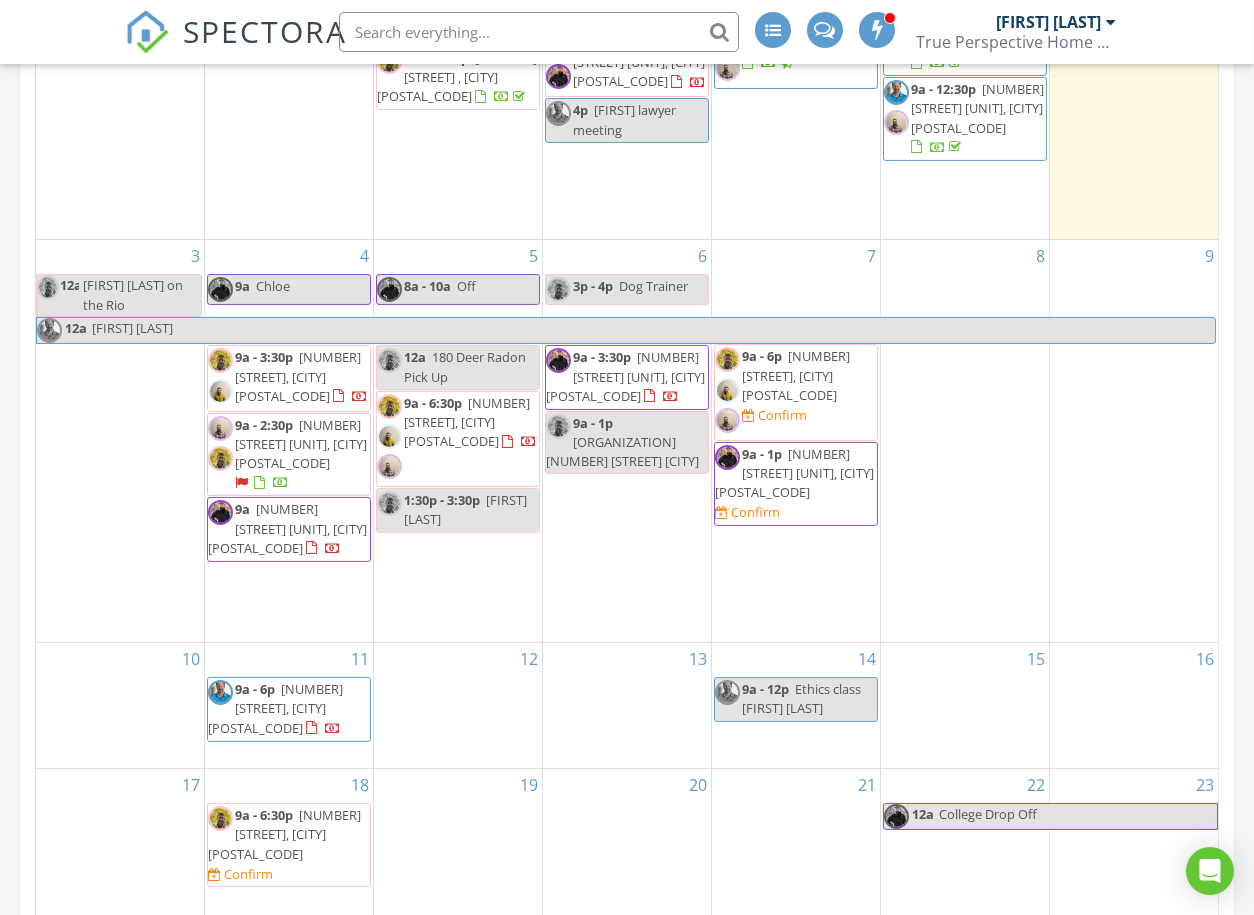 click on "[NUMBER] [STREET] [UNIT], [CITY] [POSTAL_CODE]" at bounding box center (301, 444) 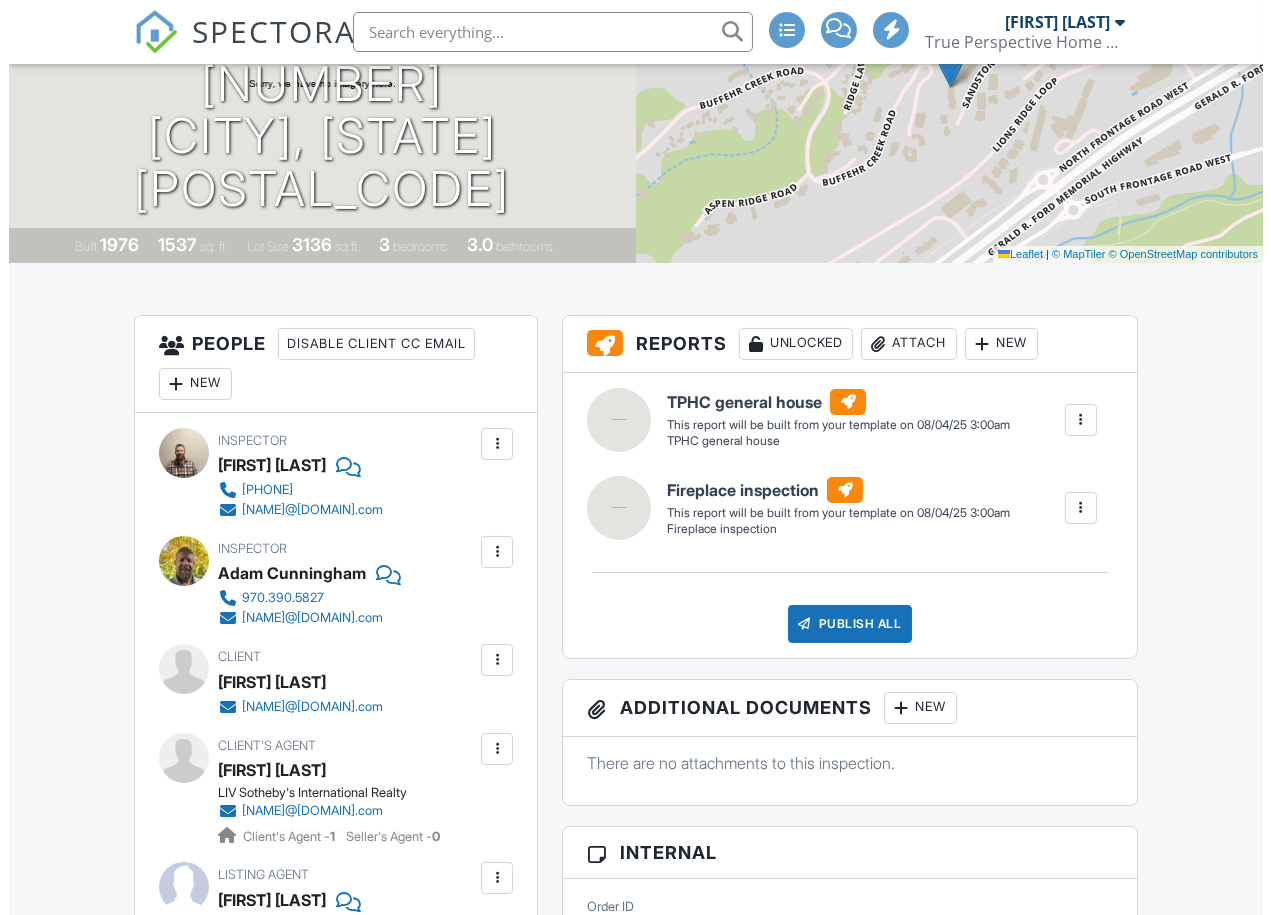 scroll, scrollTop: 333, scrollLeft: 0, axis: vertical 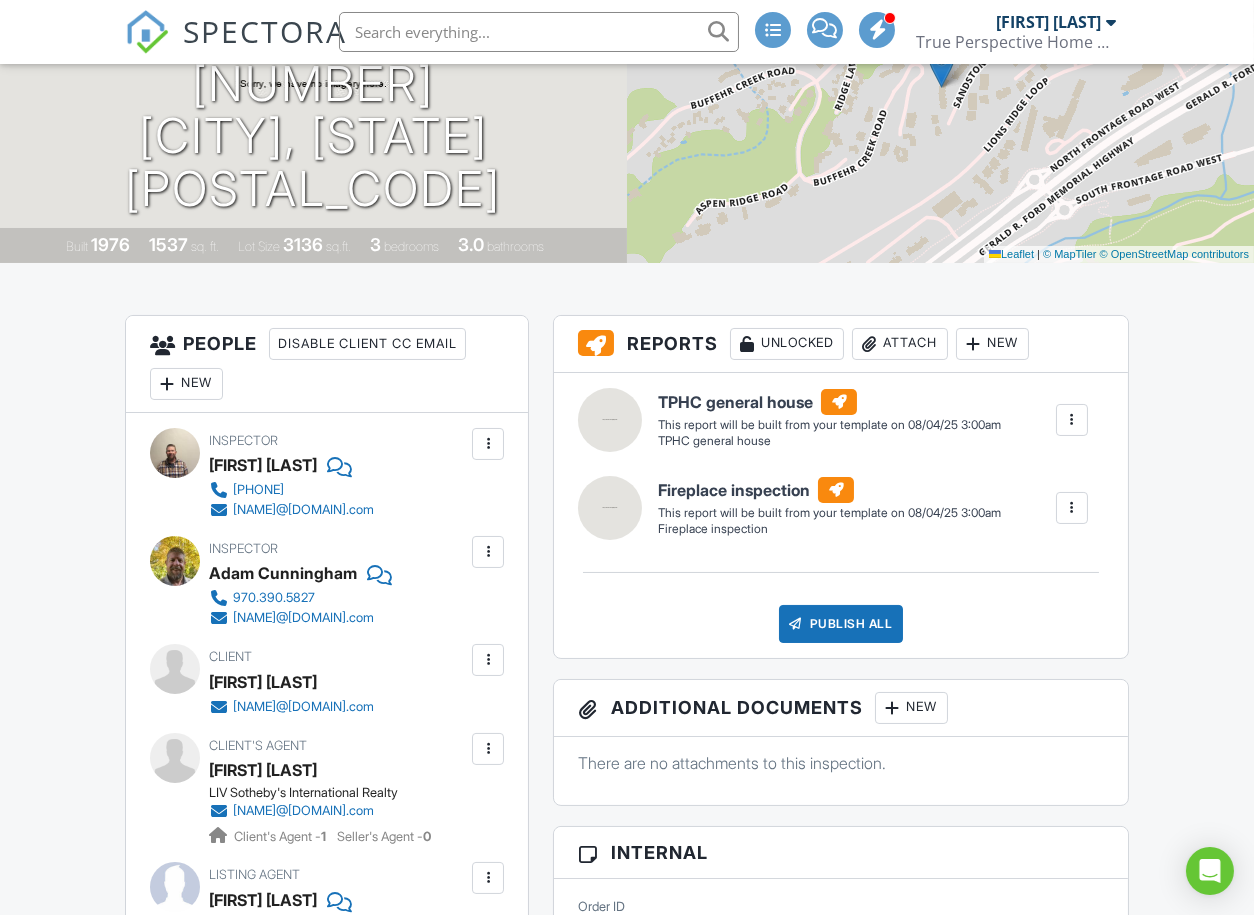 click on "New" at bounding box center (186, 384) 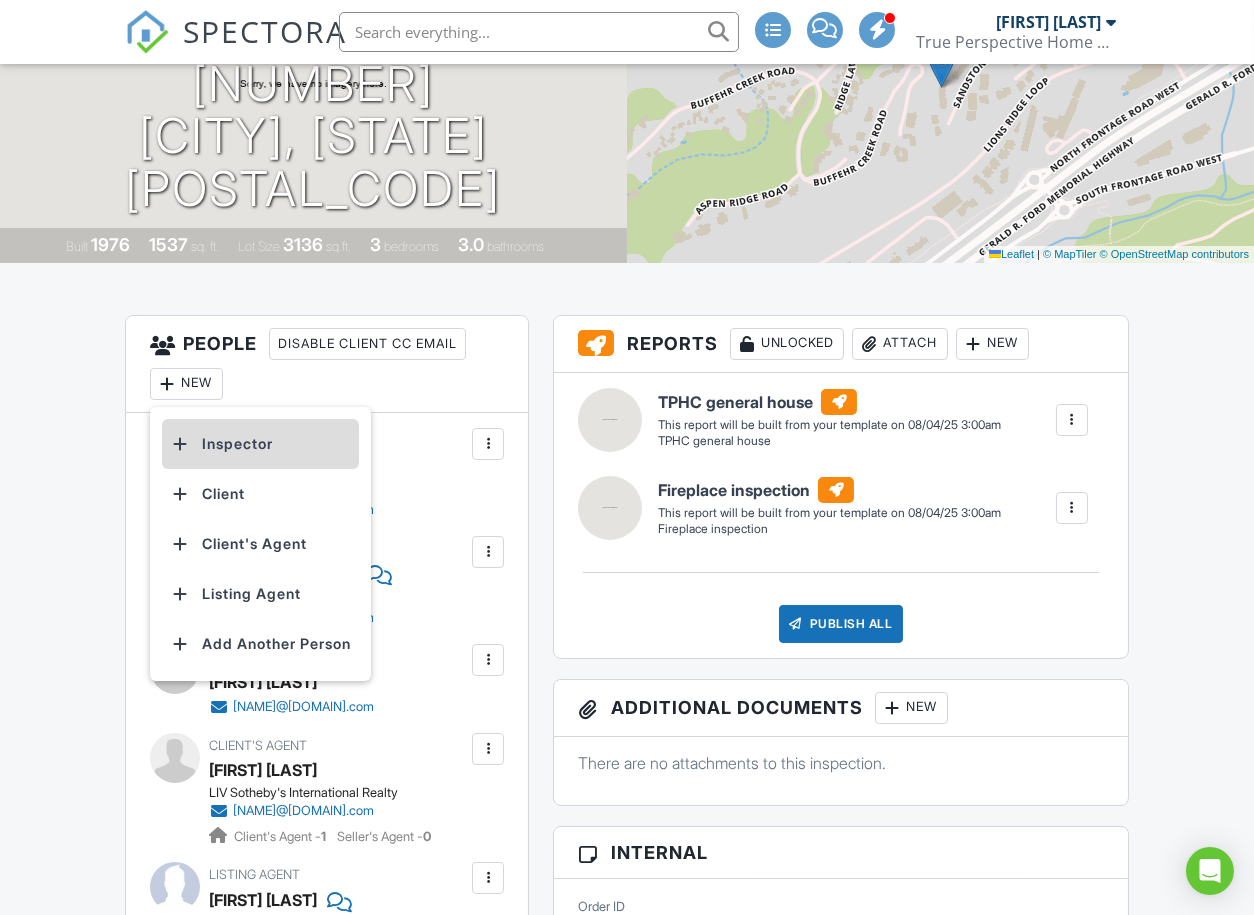 click on "Inspector" at bounding box center [260, 444] 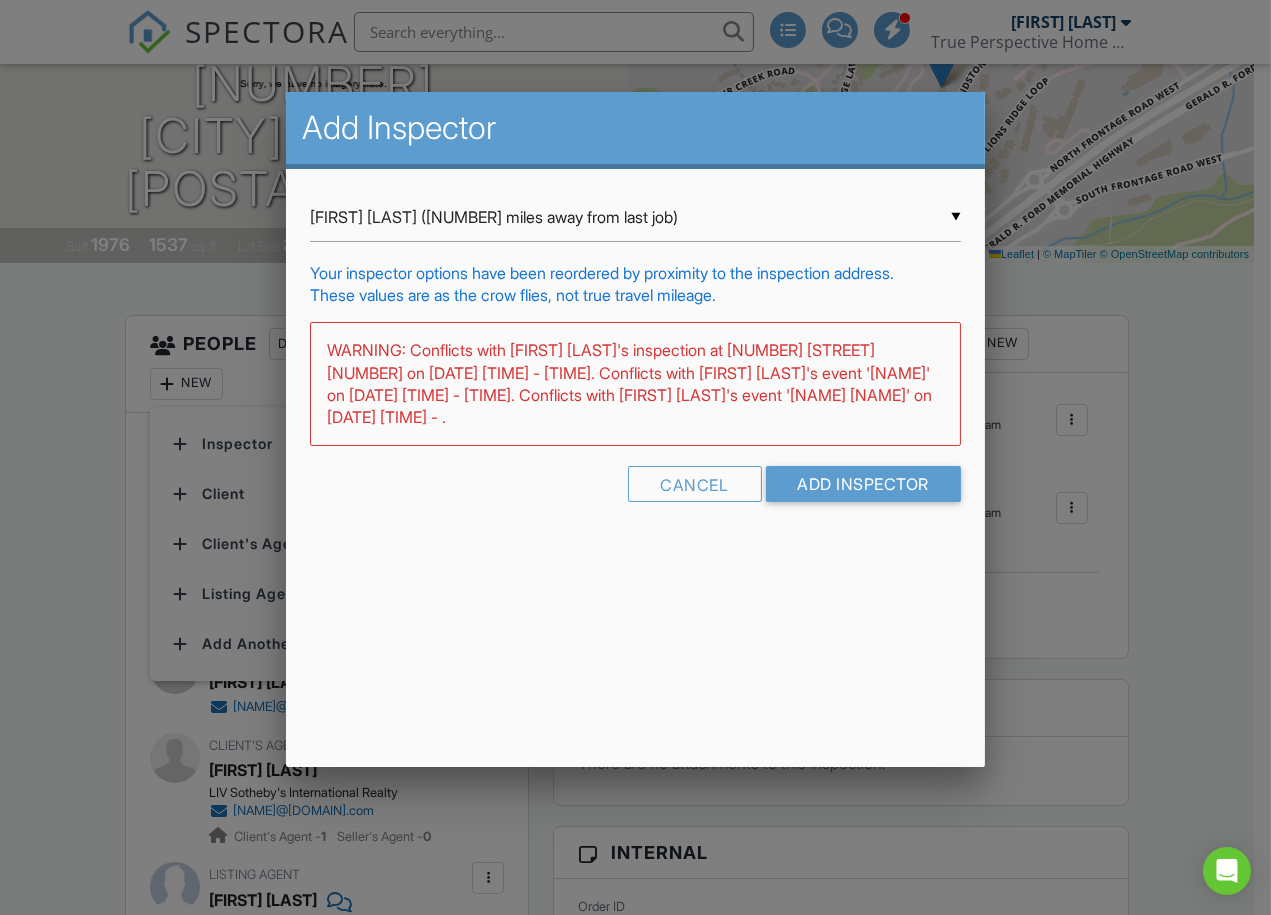 click on "▼ Chris Jobson (3.0 miles away from last job) Chris Jobson (3.0 miles away from last job) Dustin Lucas (13.8 miles away from home) Ron Amass (13.8 miles away from home) Hayden Wylie (22.1 miles away from last job) Chris Jobson (3.0 miles away from last job) Dustin Lucas (13.8 miles away from home) Ron Amass (13.8 miles away from home) Hayden Wylie (22.1 miles away from last job)" at bounding box center [635, 217] 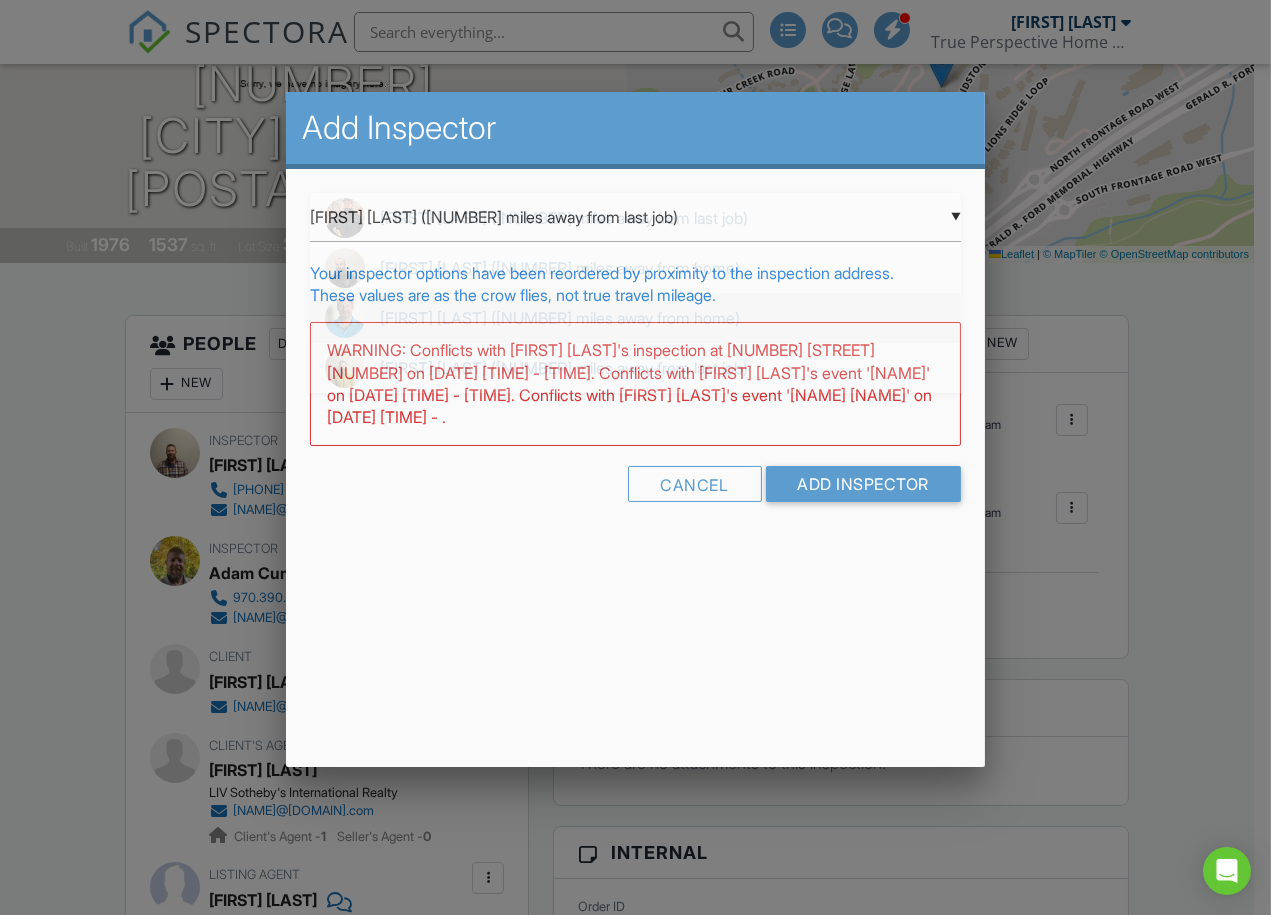 click on "Ron Amass (13.8 miles away from home)" at bounding box center [635, 318] 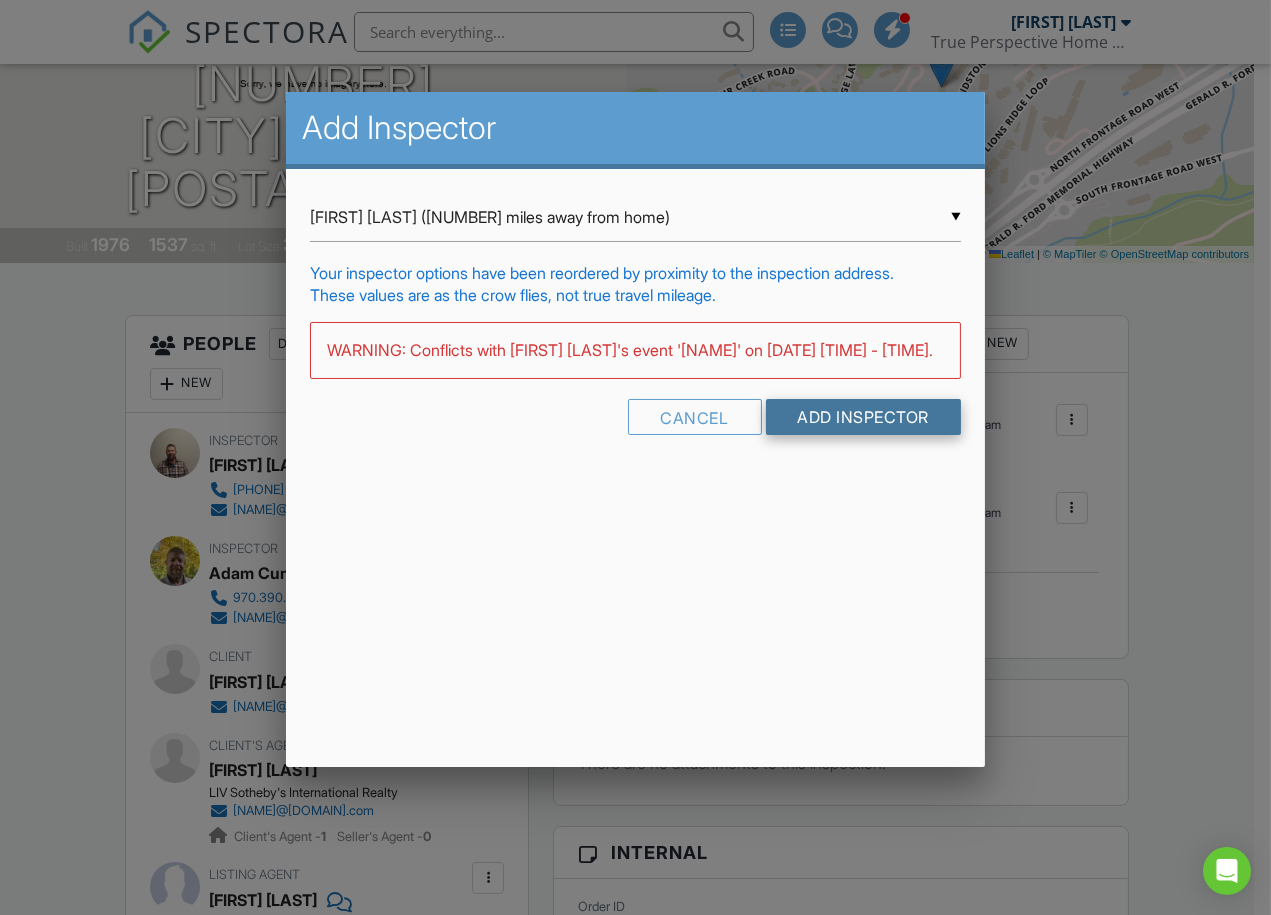 click on "Add Inspector" at bounding box center (864, 417) 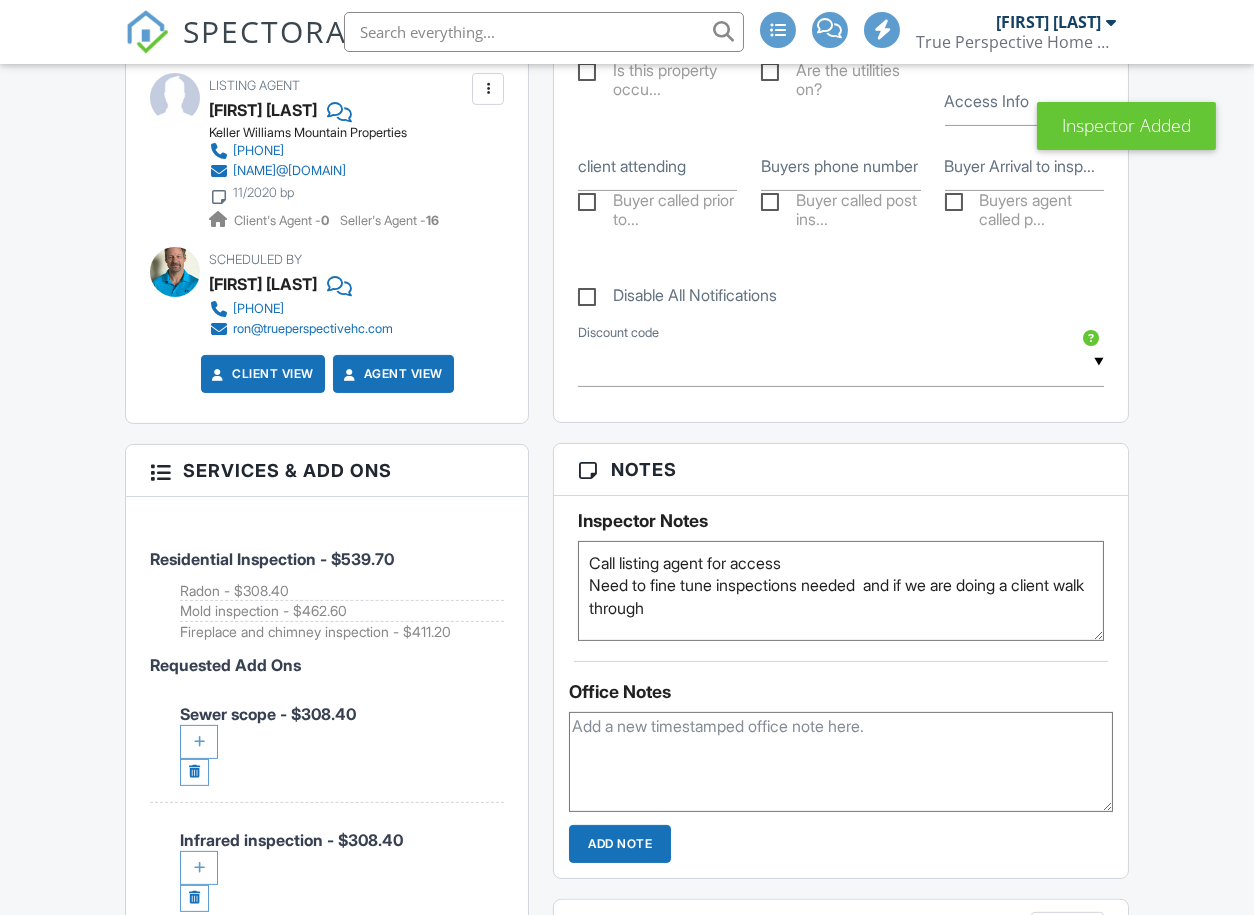 scroll, scrollTop: 1333, scrollLeft: 0, axis: vertical 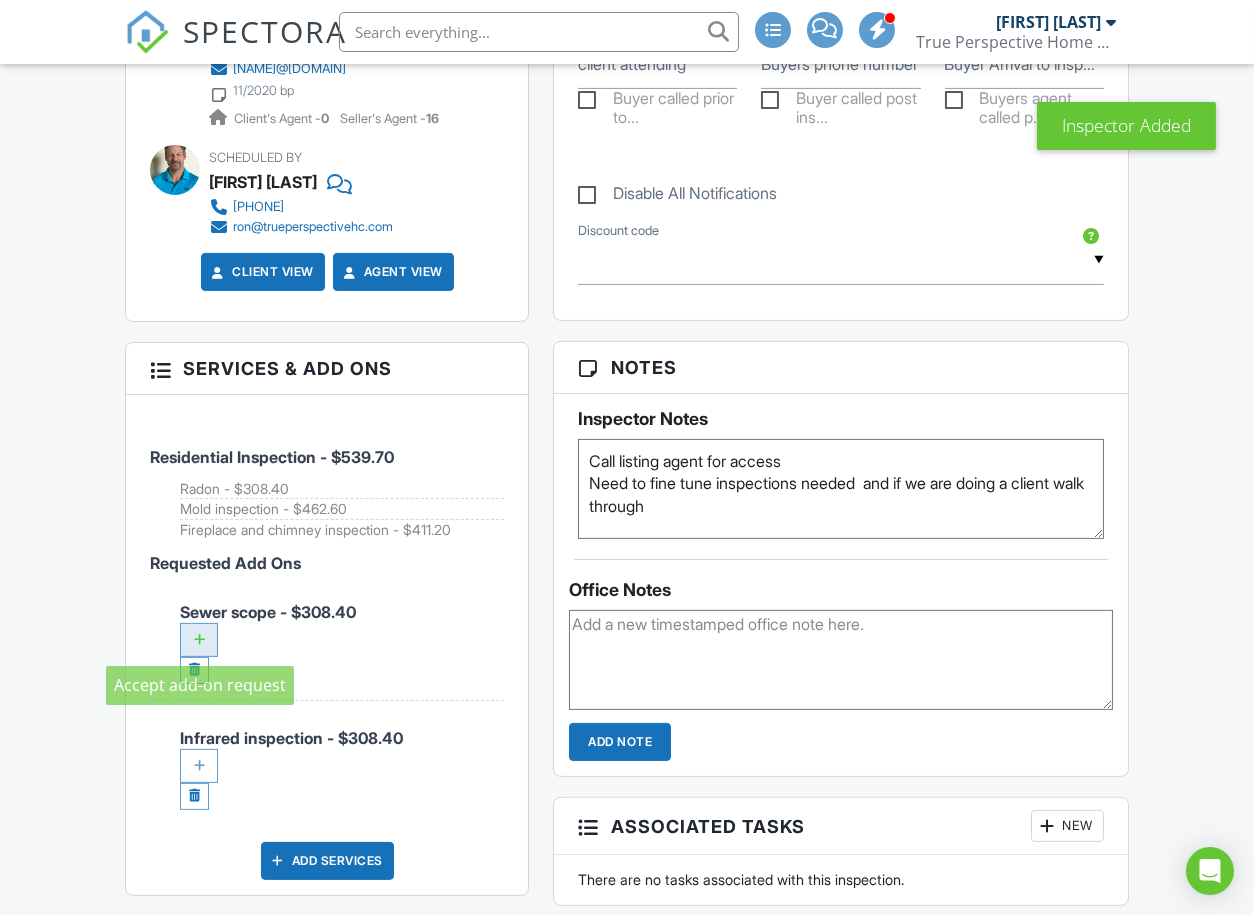 click at bounding box center [199, 640] 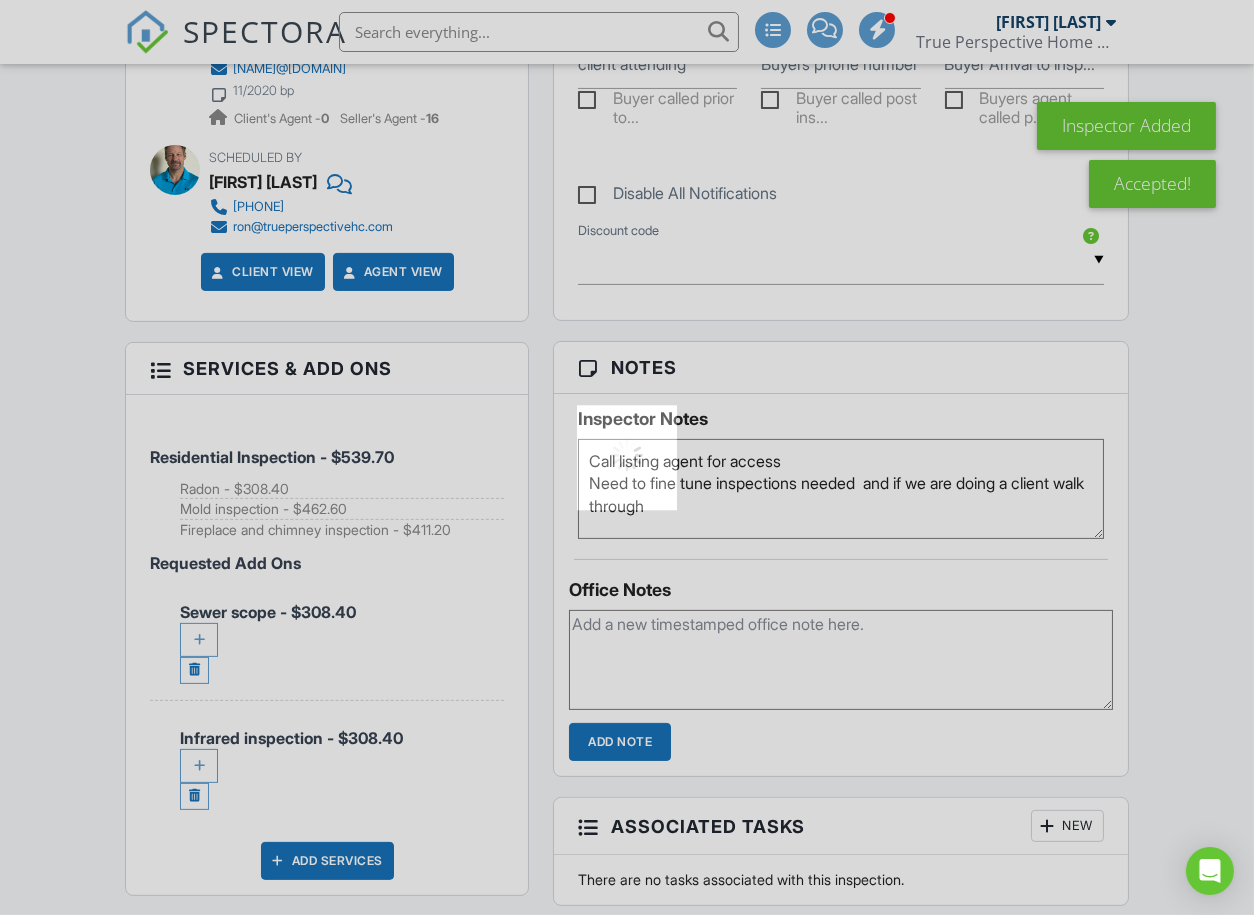click at bounding box center (627, 457) 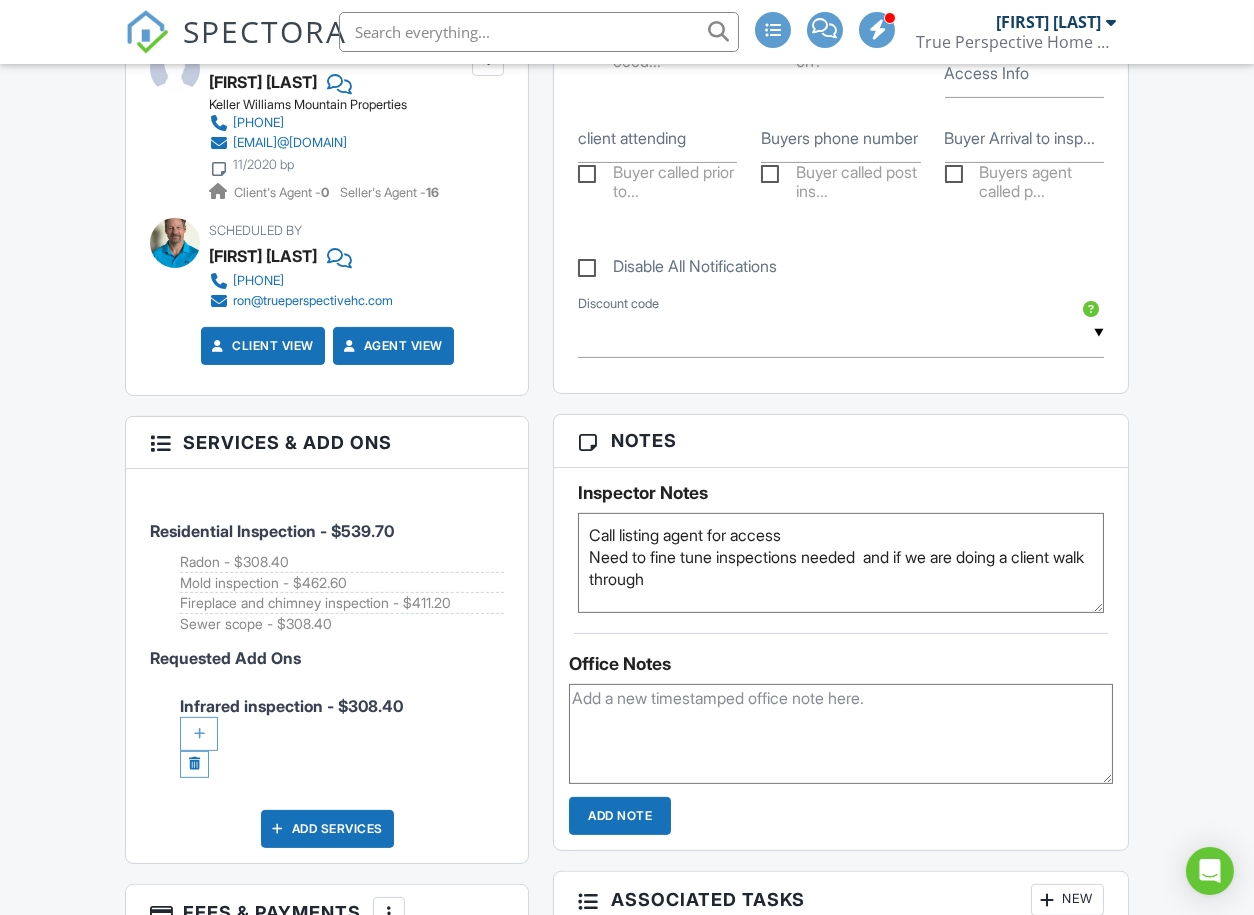 scroll, scrollTop: 1666, scrollLeft: 0, axis: vertical 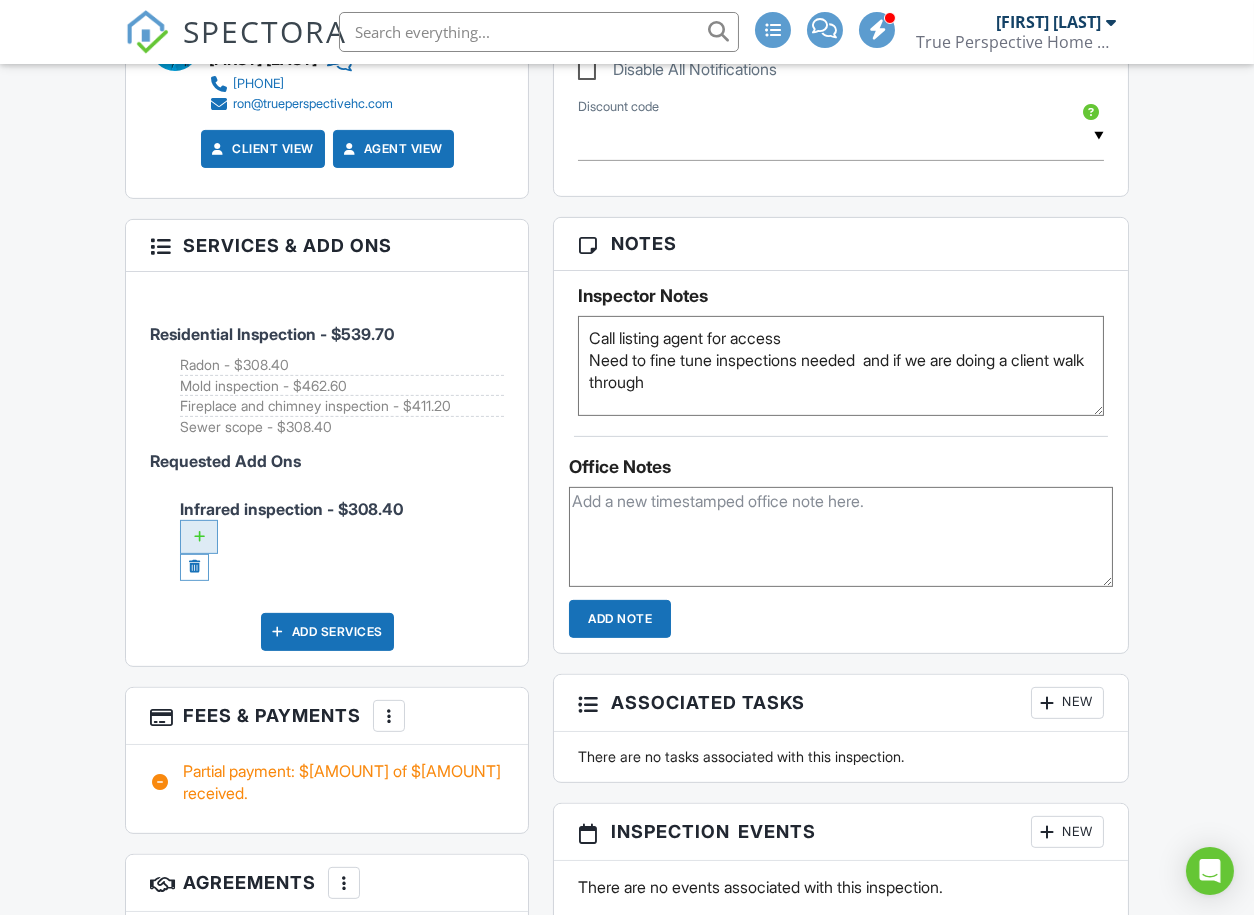 click at bounding box center (199, 537) 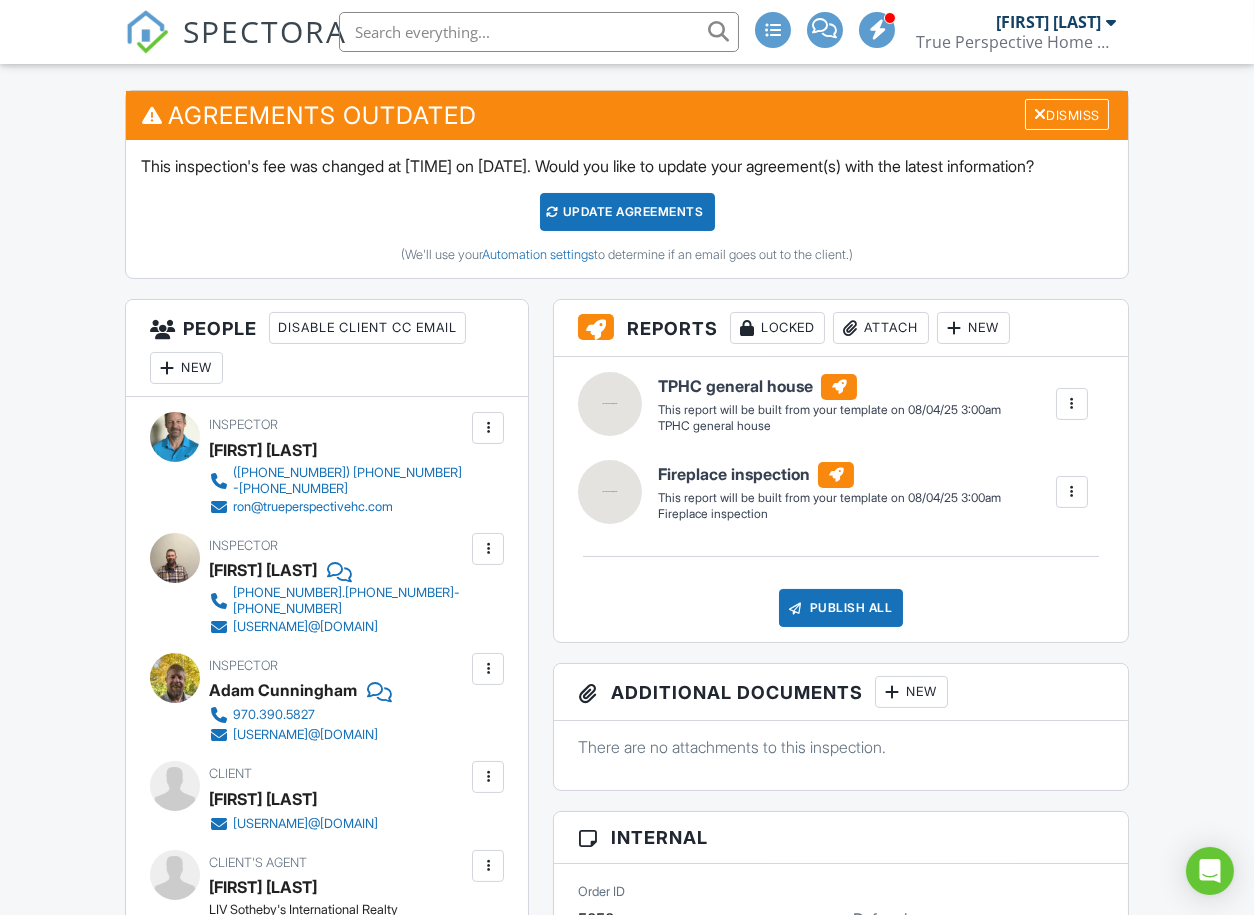 scroll, scrollTop: 555, scrollLeft: 0, axis: vertical 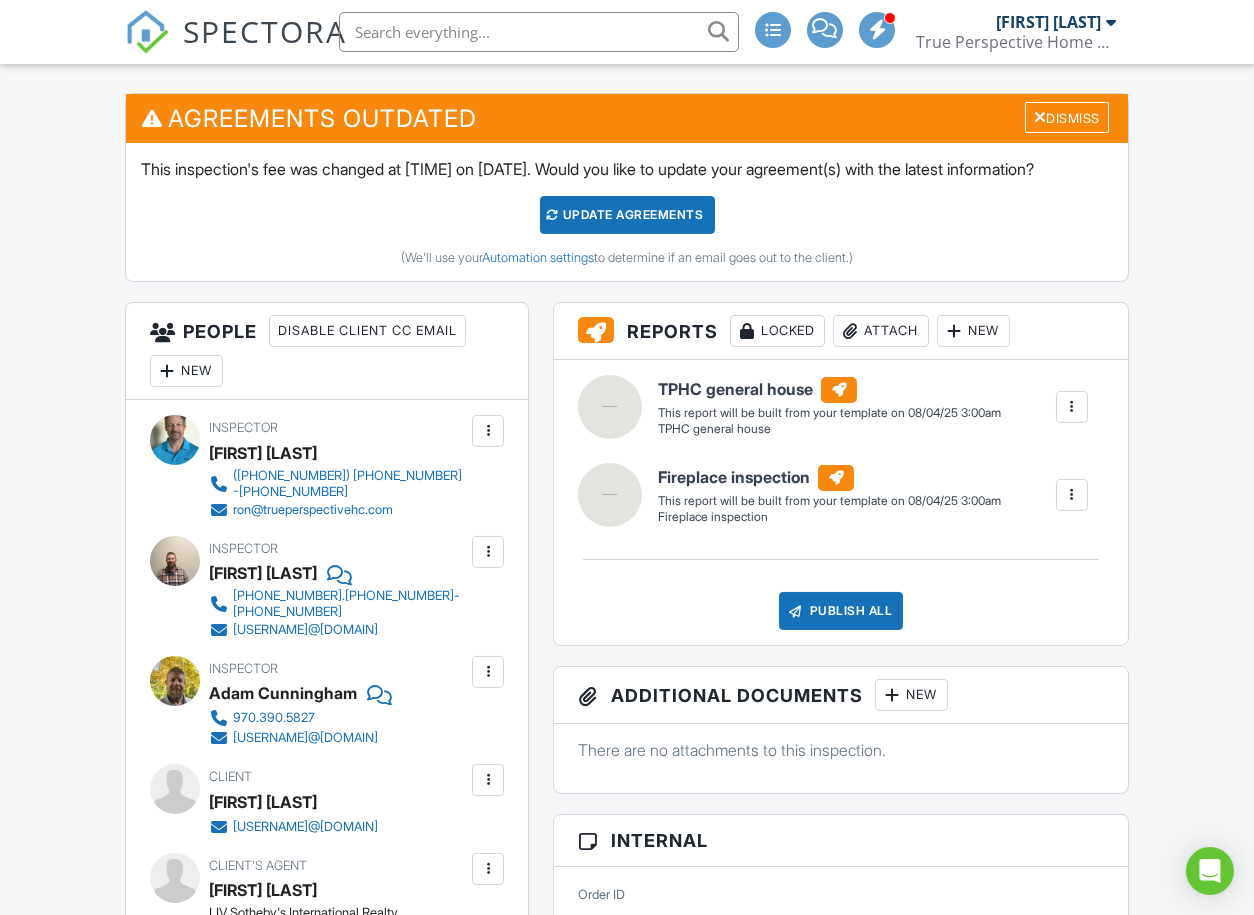 click at bounding box center [488, 552] 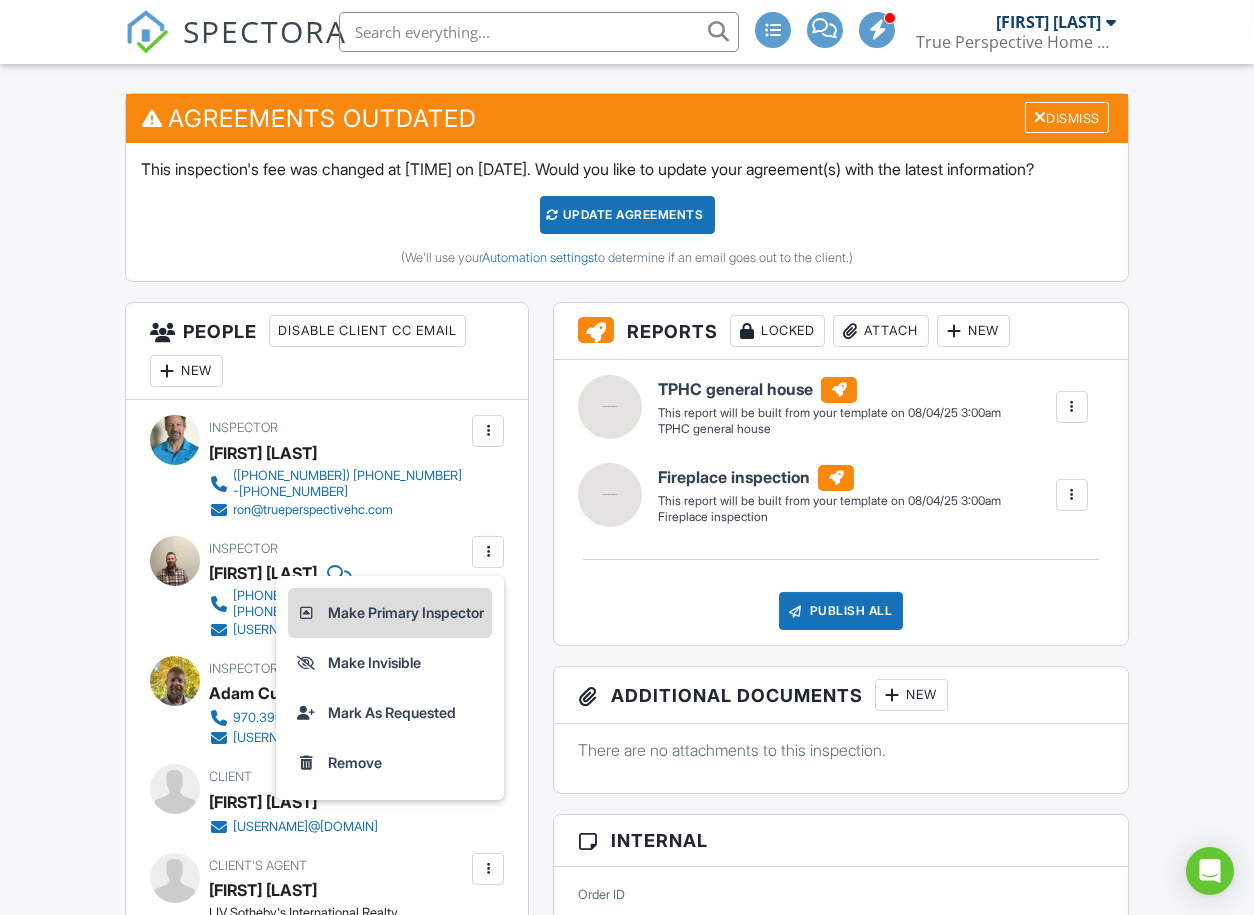 click on "Make Primary Inspector" at bounding box center (390, 613) 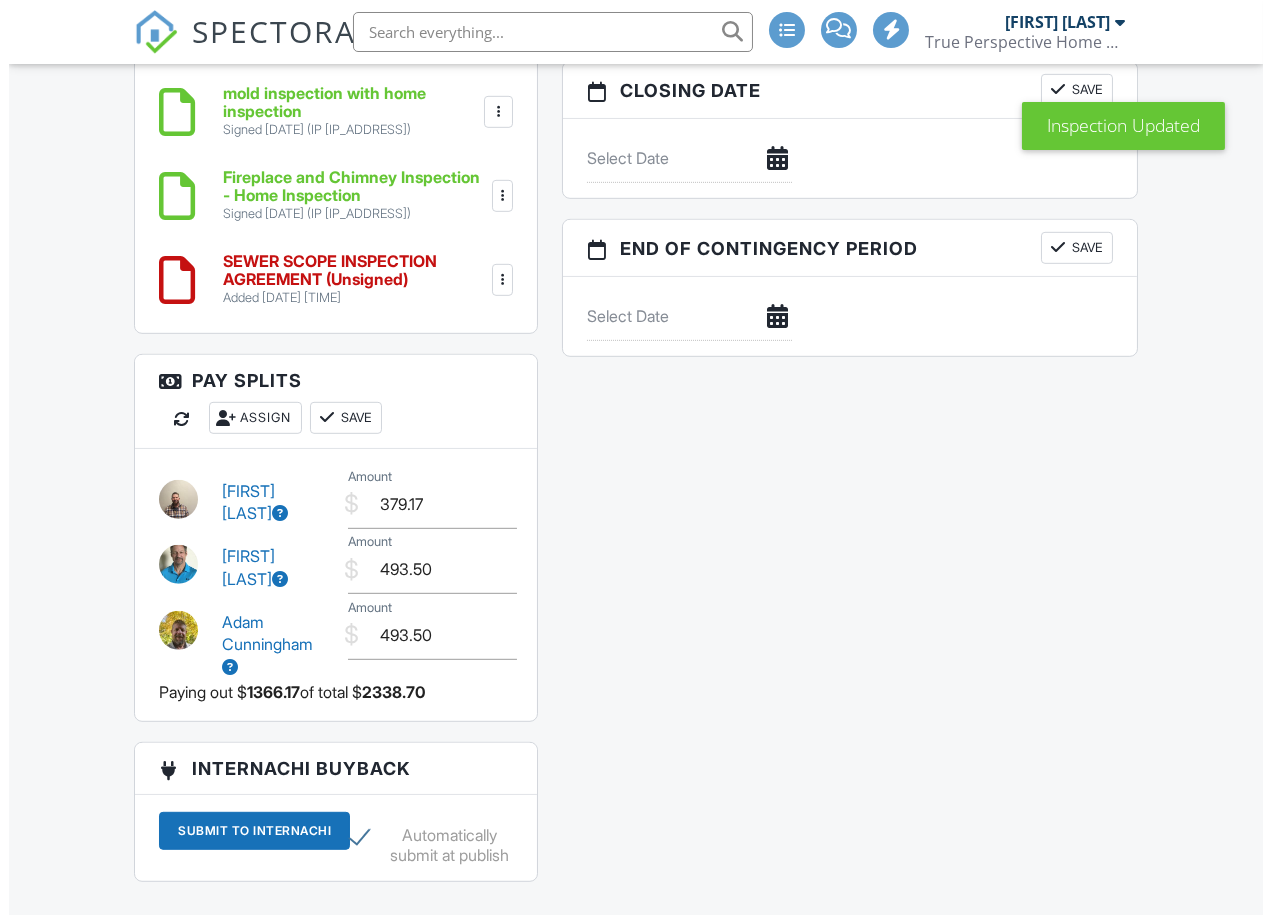 scroll, scrollTop: 2666, scrollLeft: 0, axis: vertical 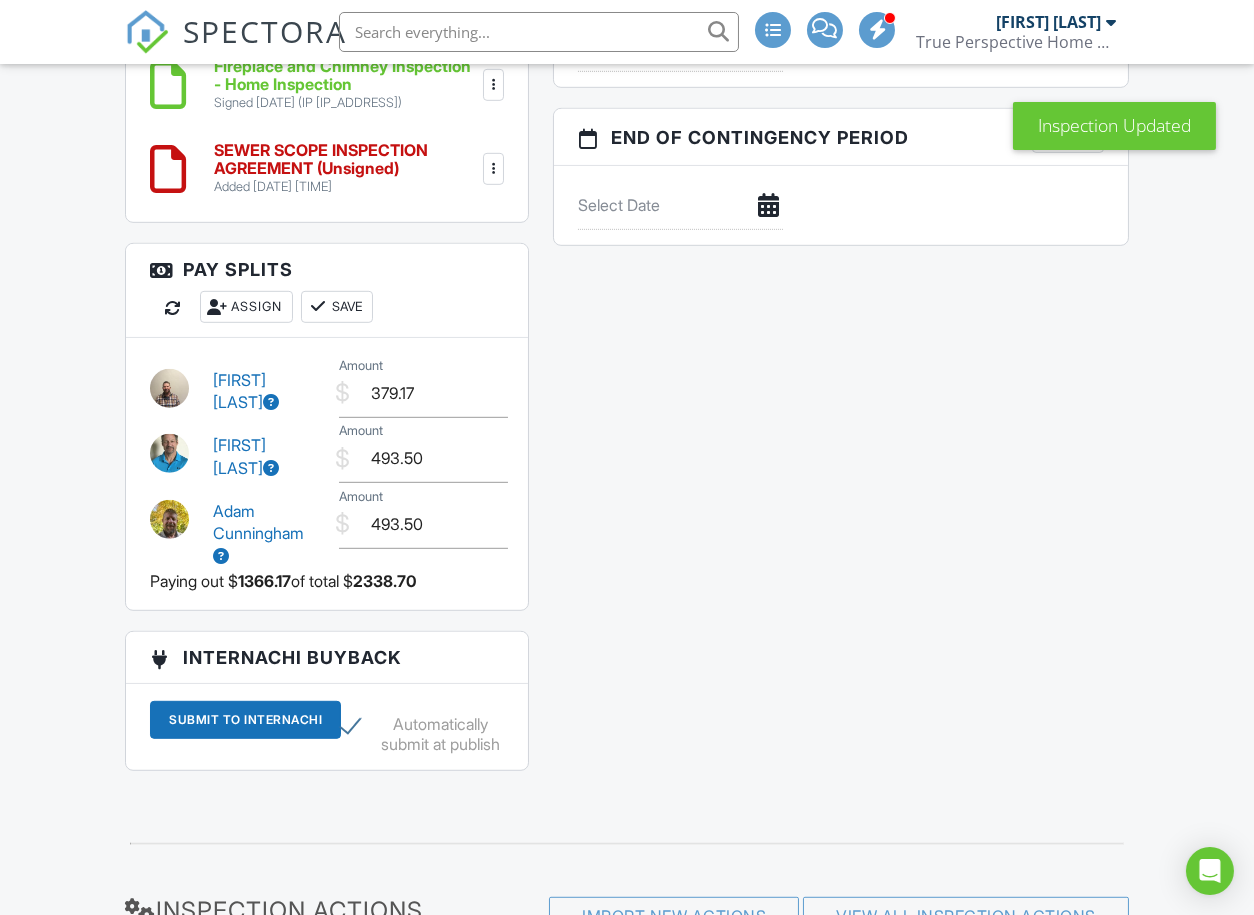 click on "Assign" at bounding box center (246, 307) 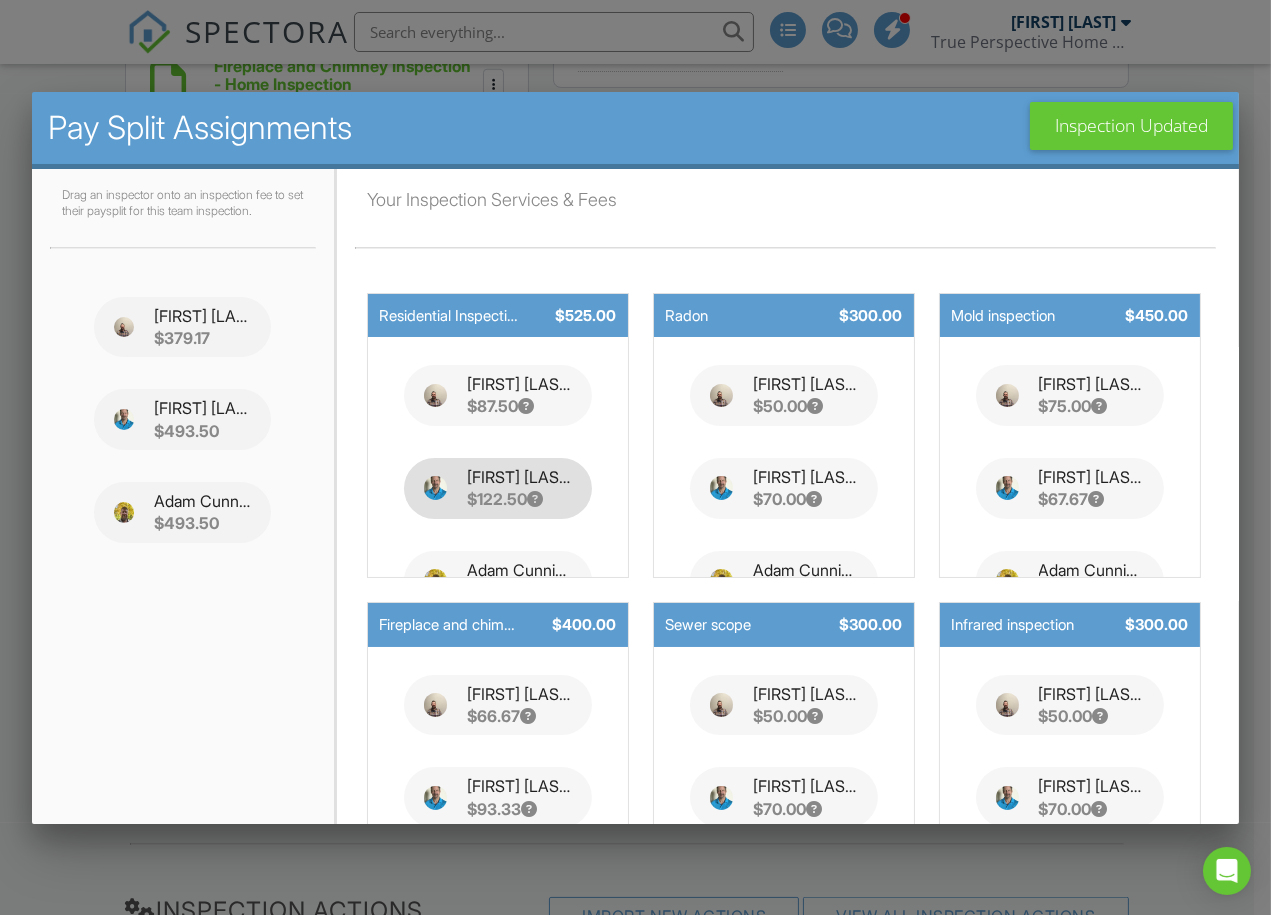 type 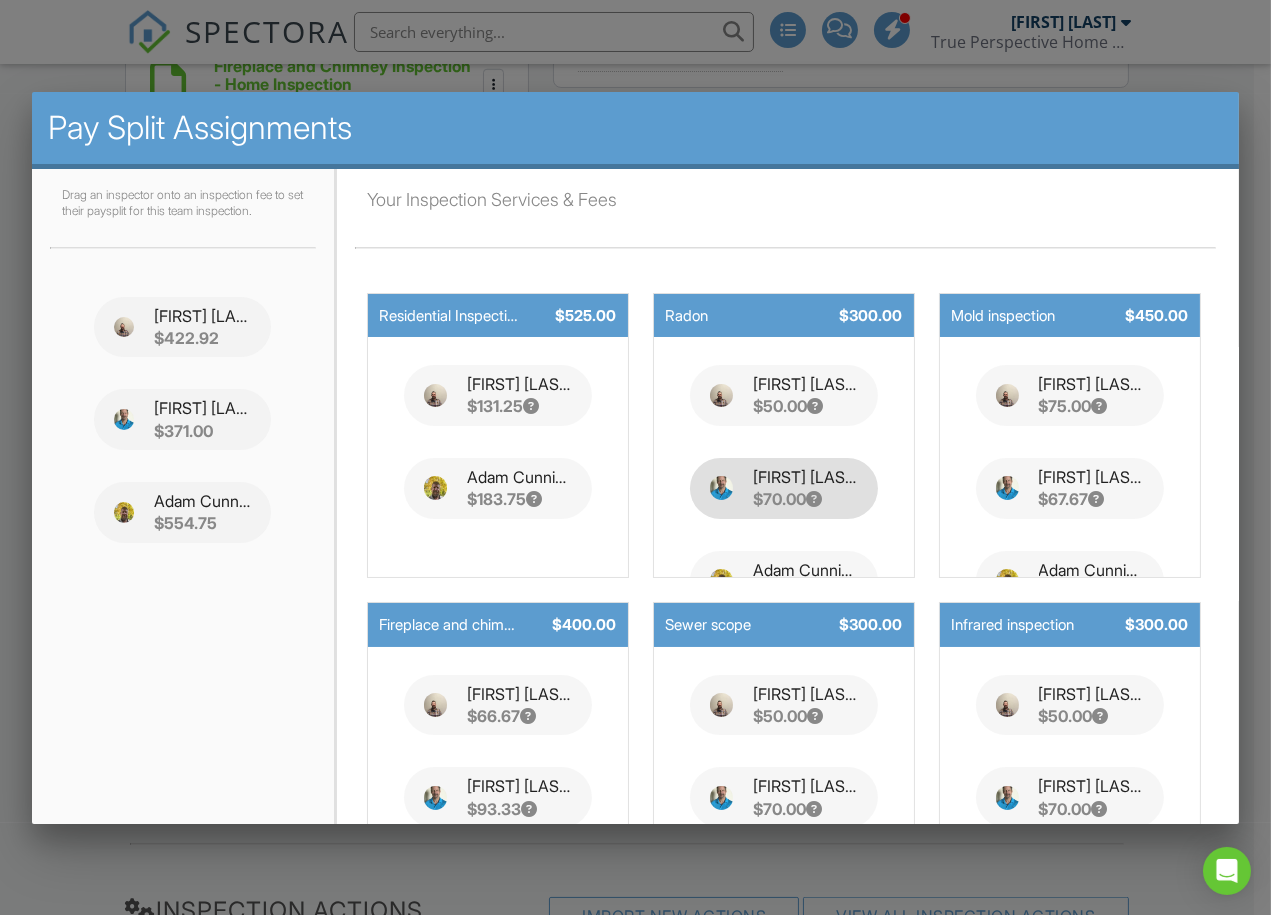 type 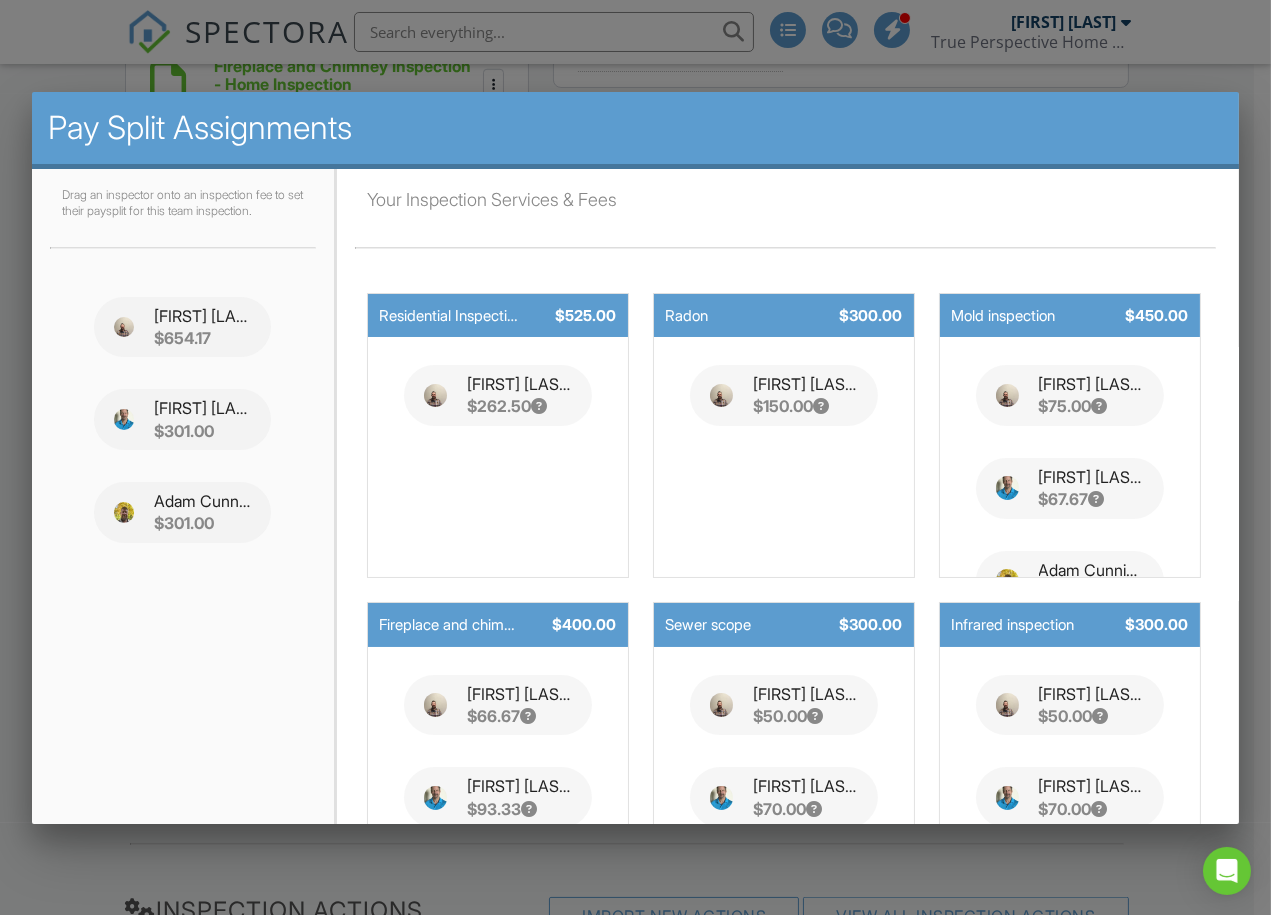 scroll, scrollTop: 222, scrollLeft: 0, axis: vertical 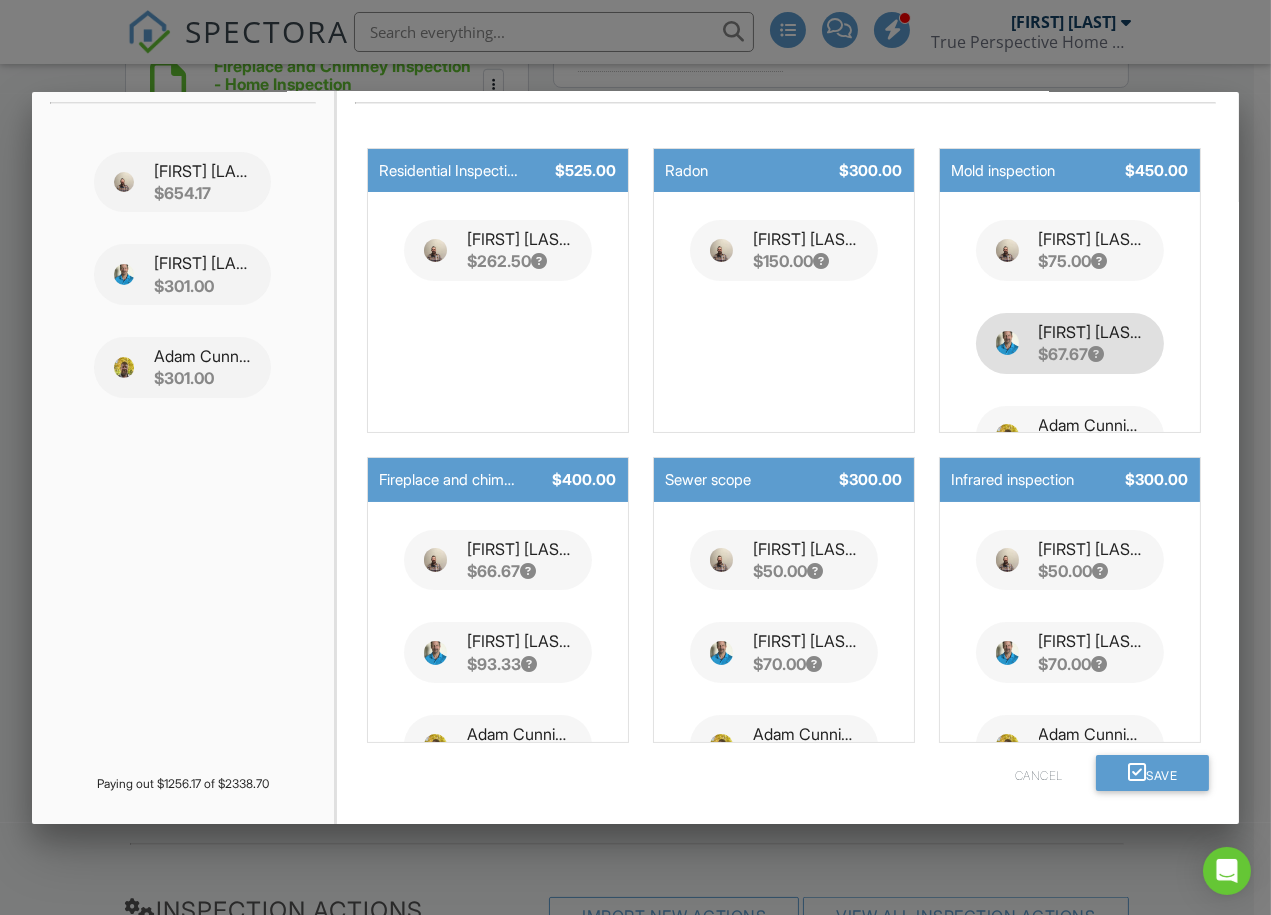 type 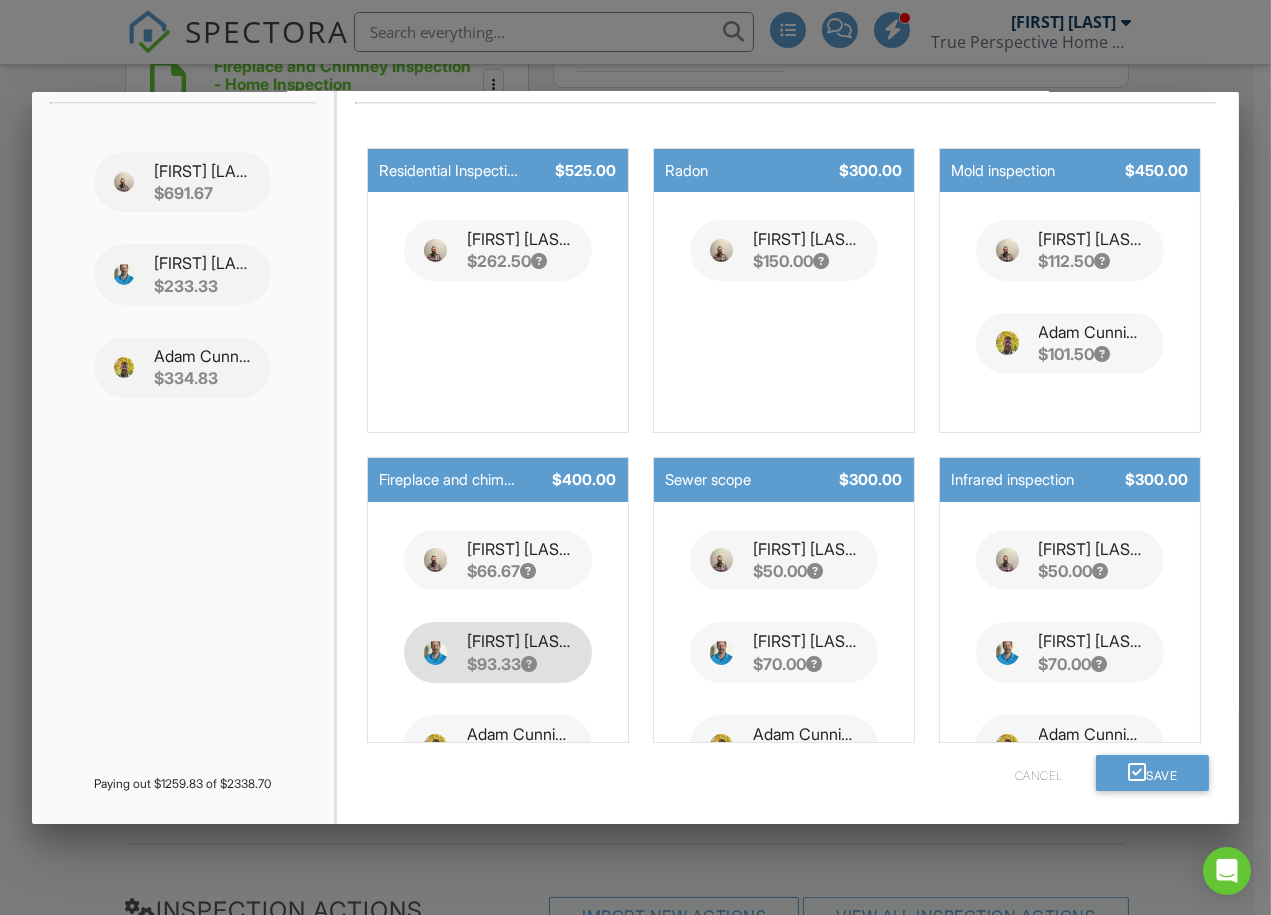 type 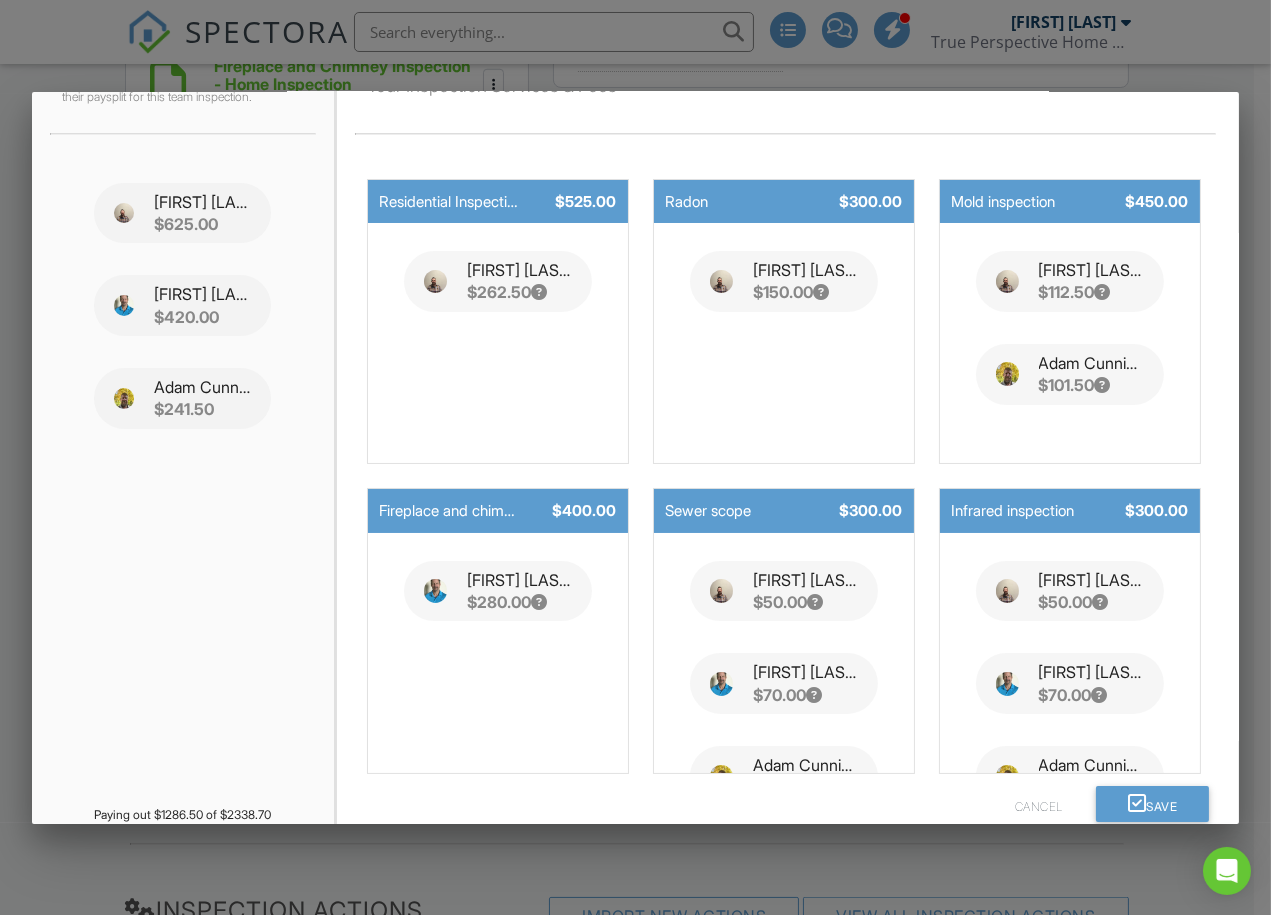 scroll, scrollTop: 111, scrollLeft: 0, axis: vertical 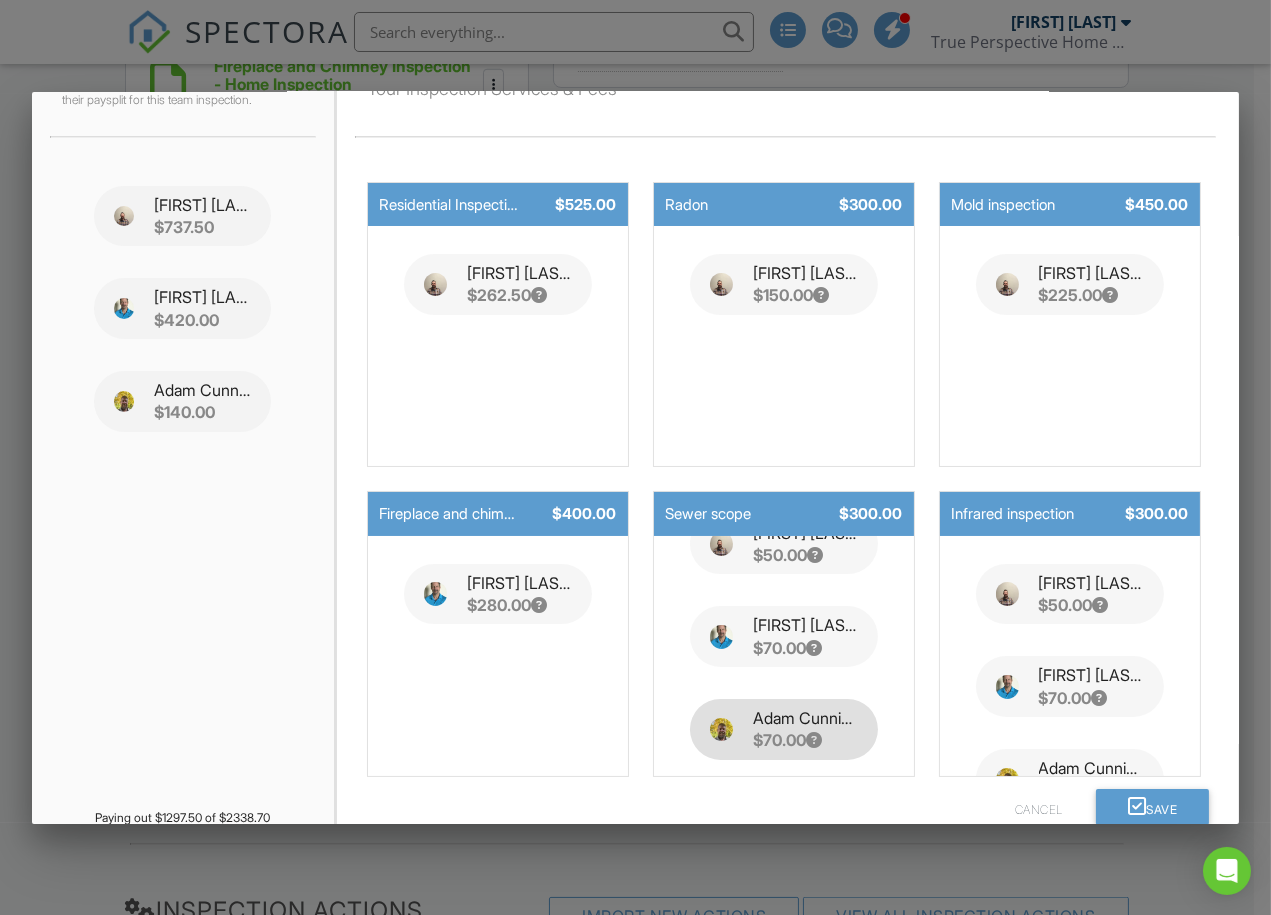 type 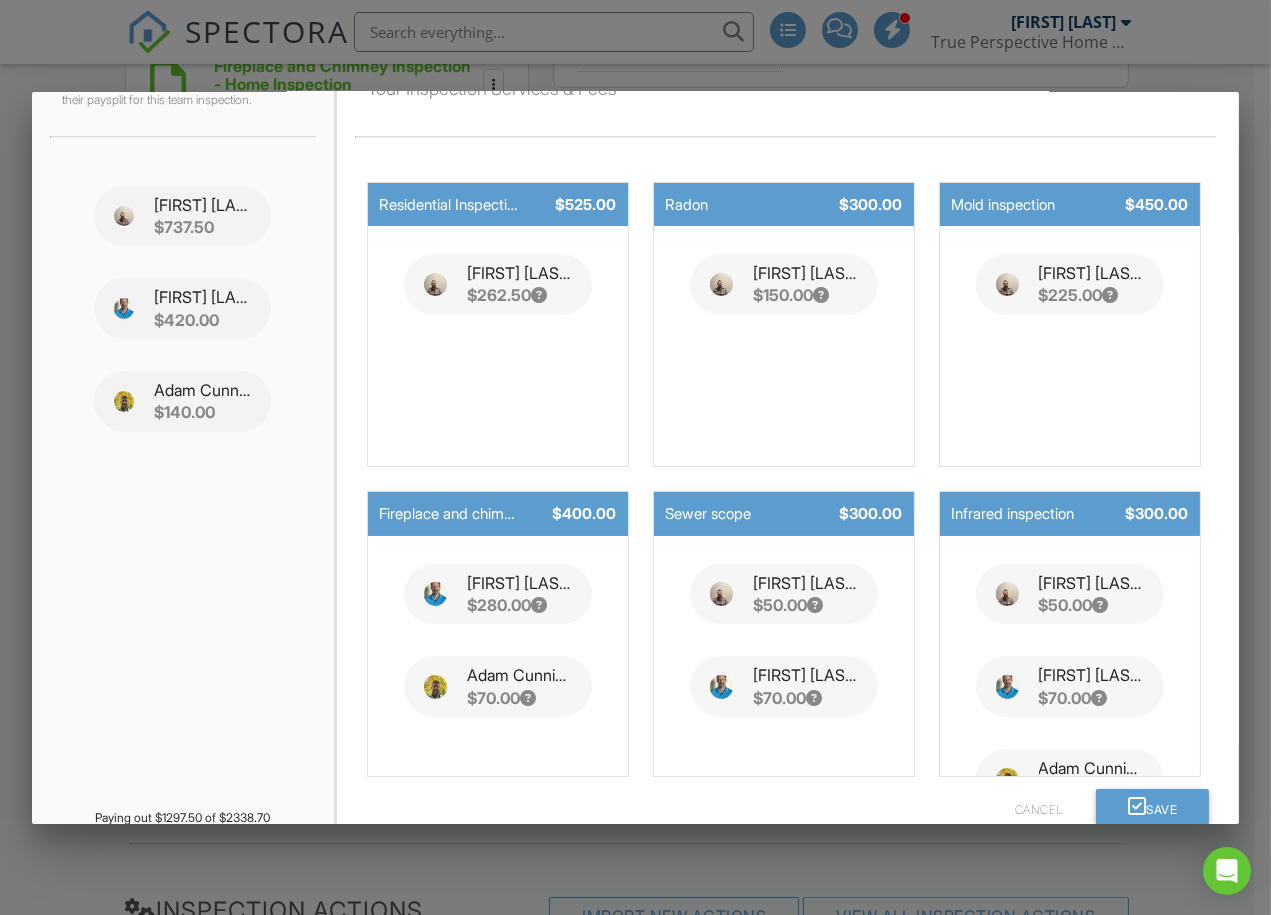 scroll, scrollTop: 0, scrollLeft: 0, axis: both 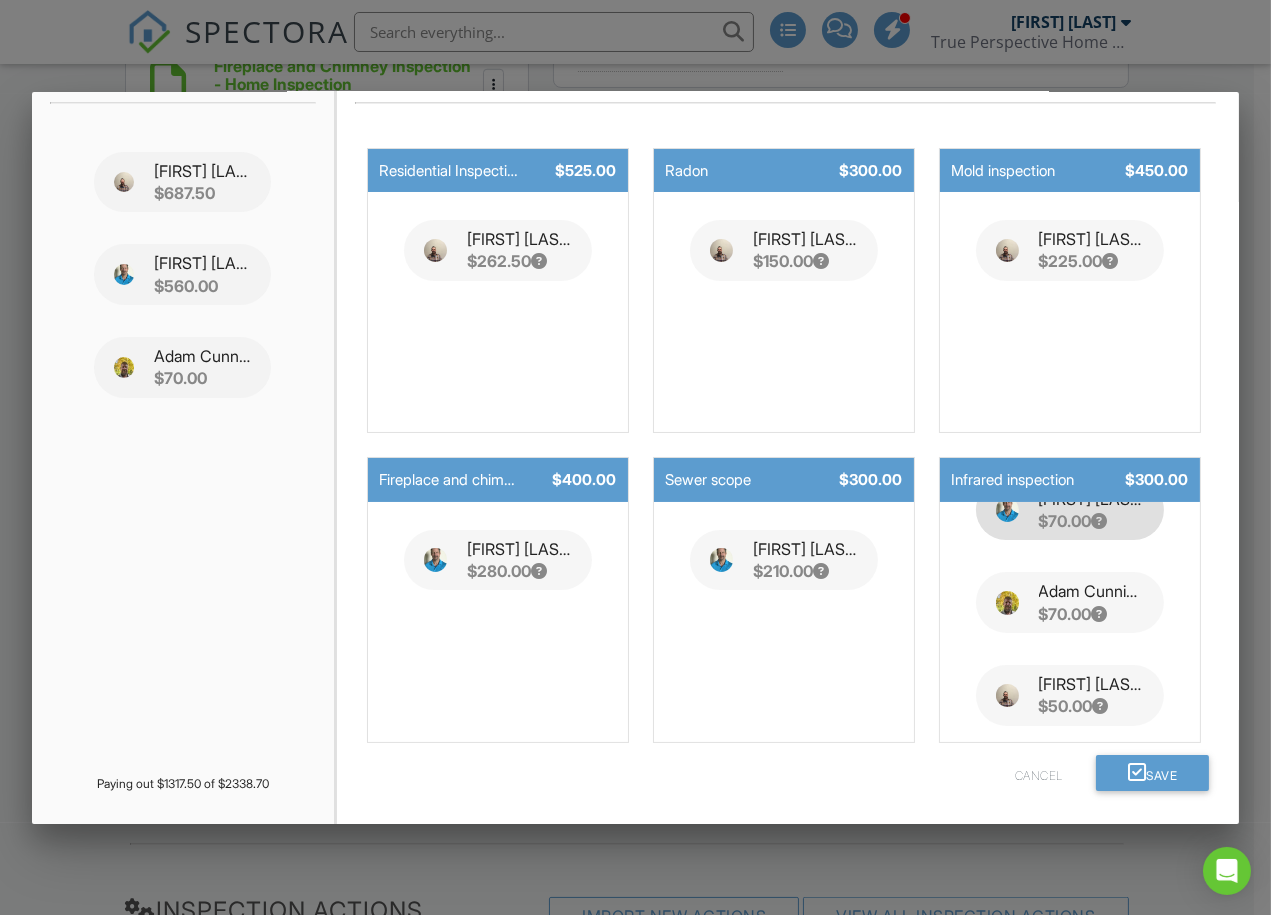 type 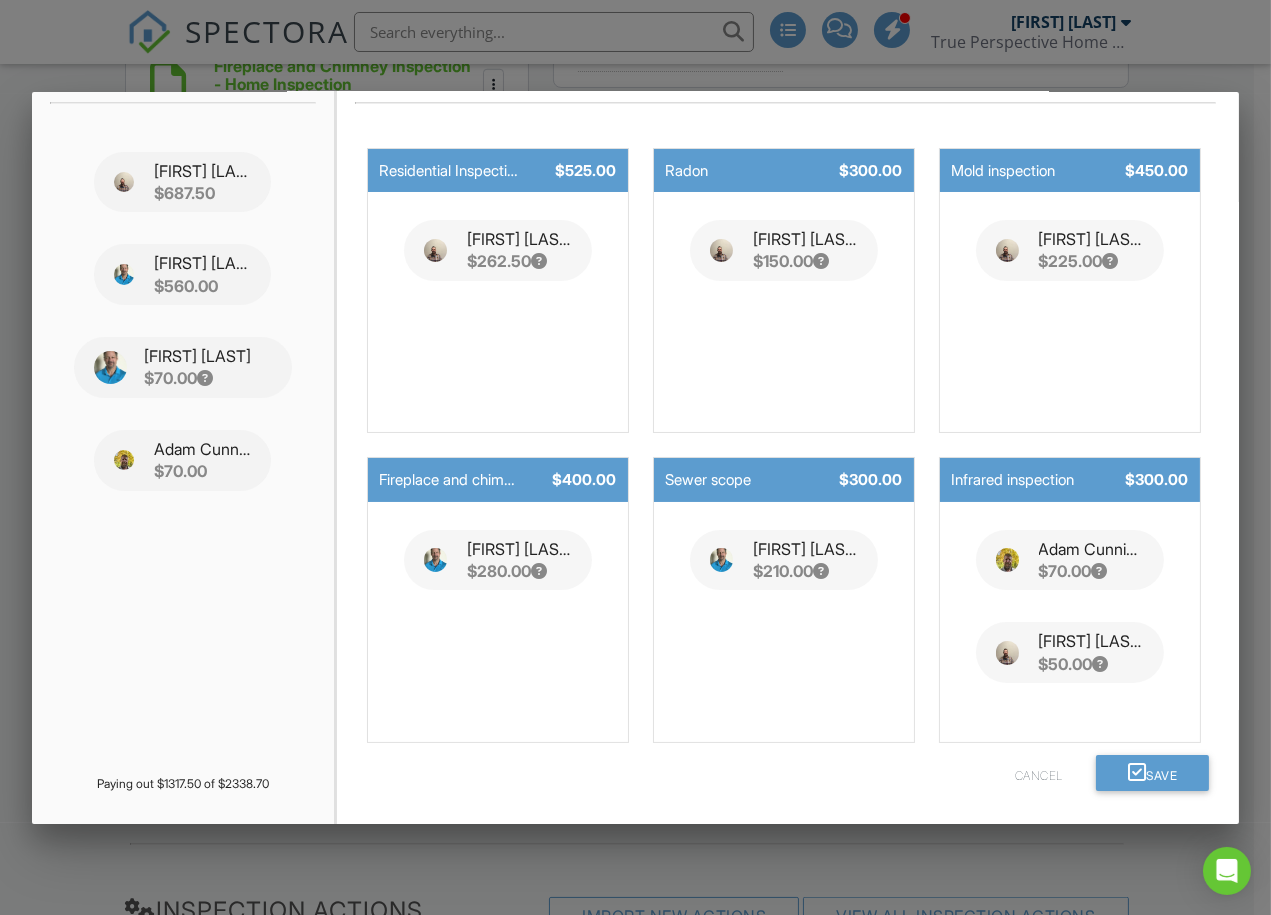scroll, scrollTop: 0, scrollLeft: 0, axis: both 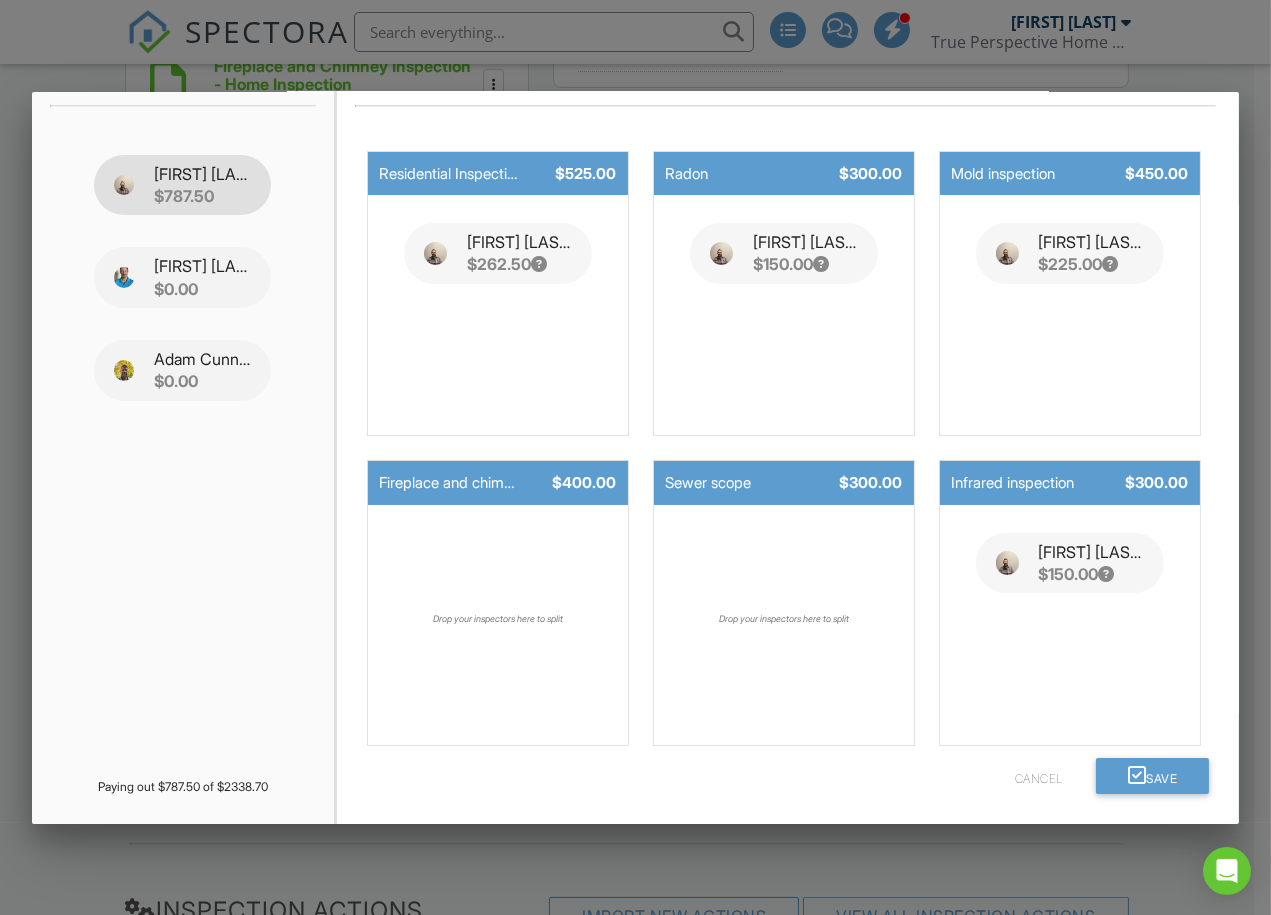 type 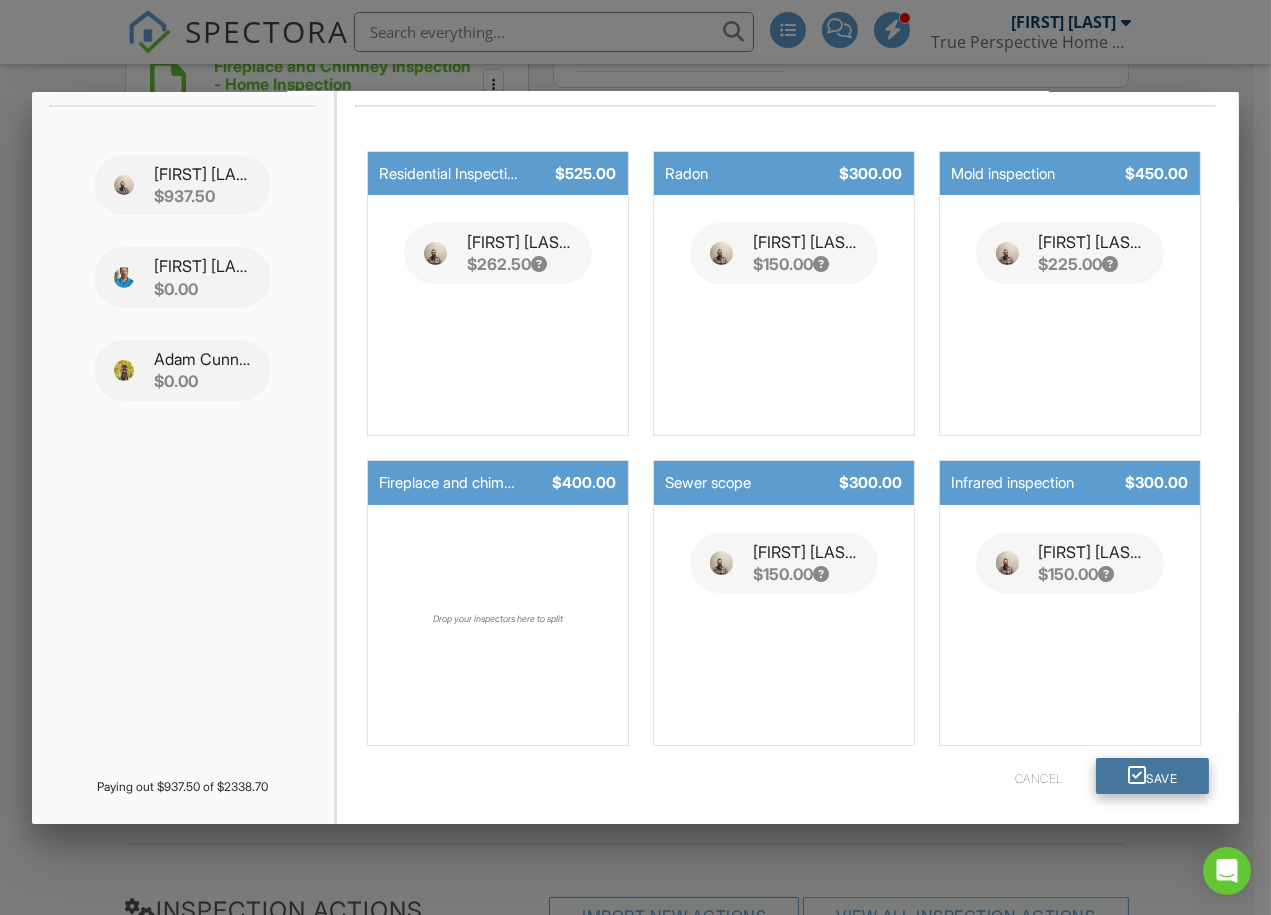 click on "Save" at bounding box center [1153, 776] 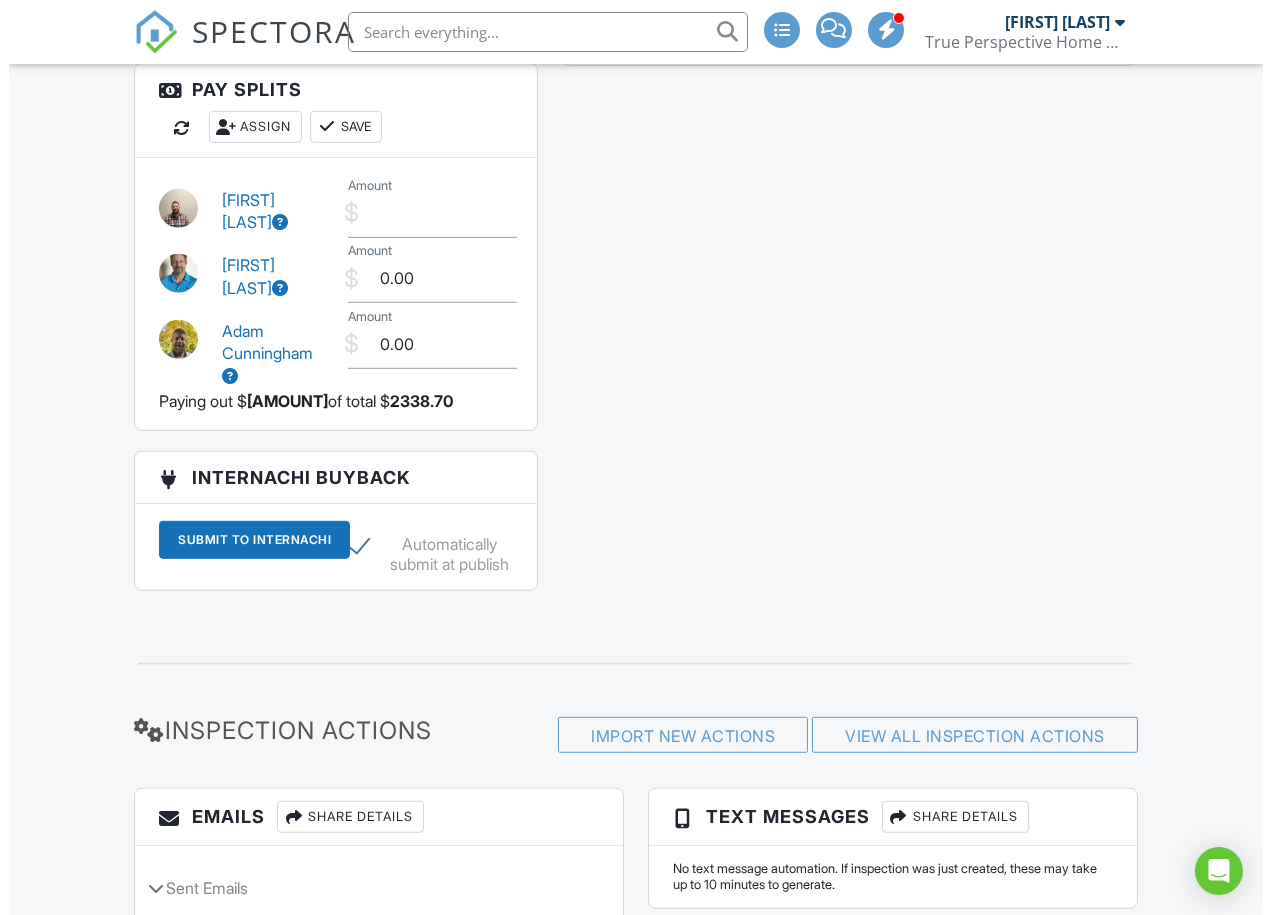 scroll, scrollTop: 2727, scrollLeft: 0, axis: vertical 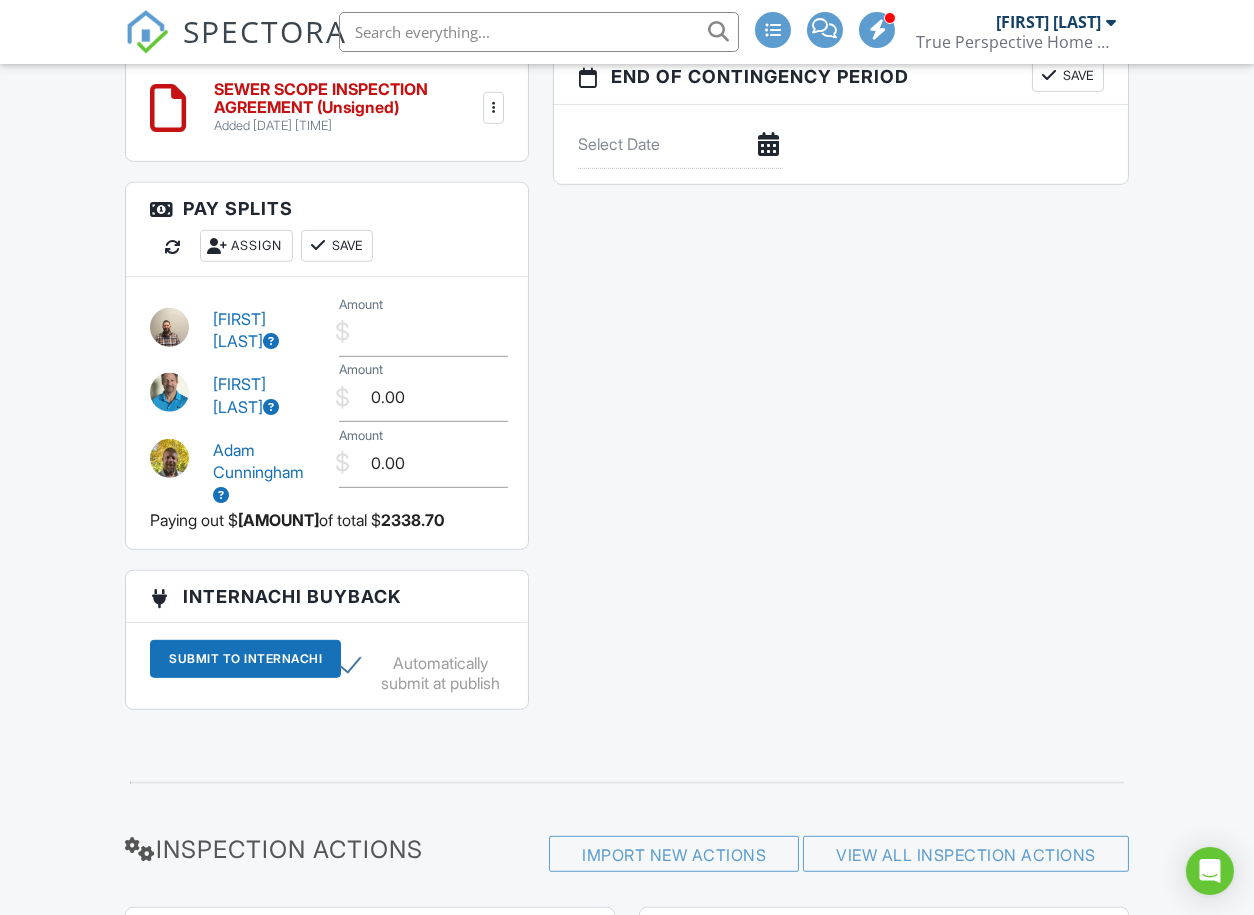 click on "Assign" at bounding box center (246, 246) 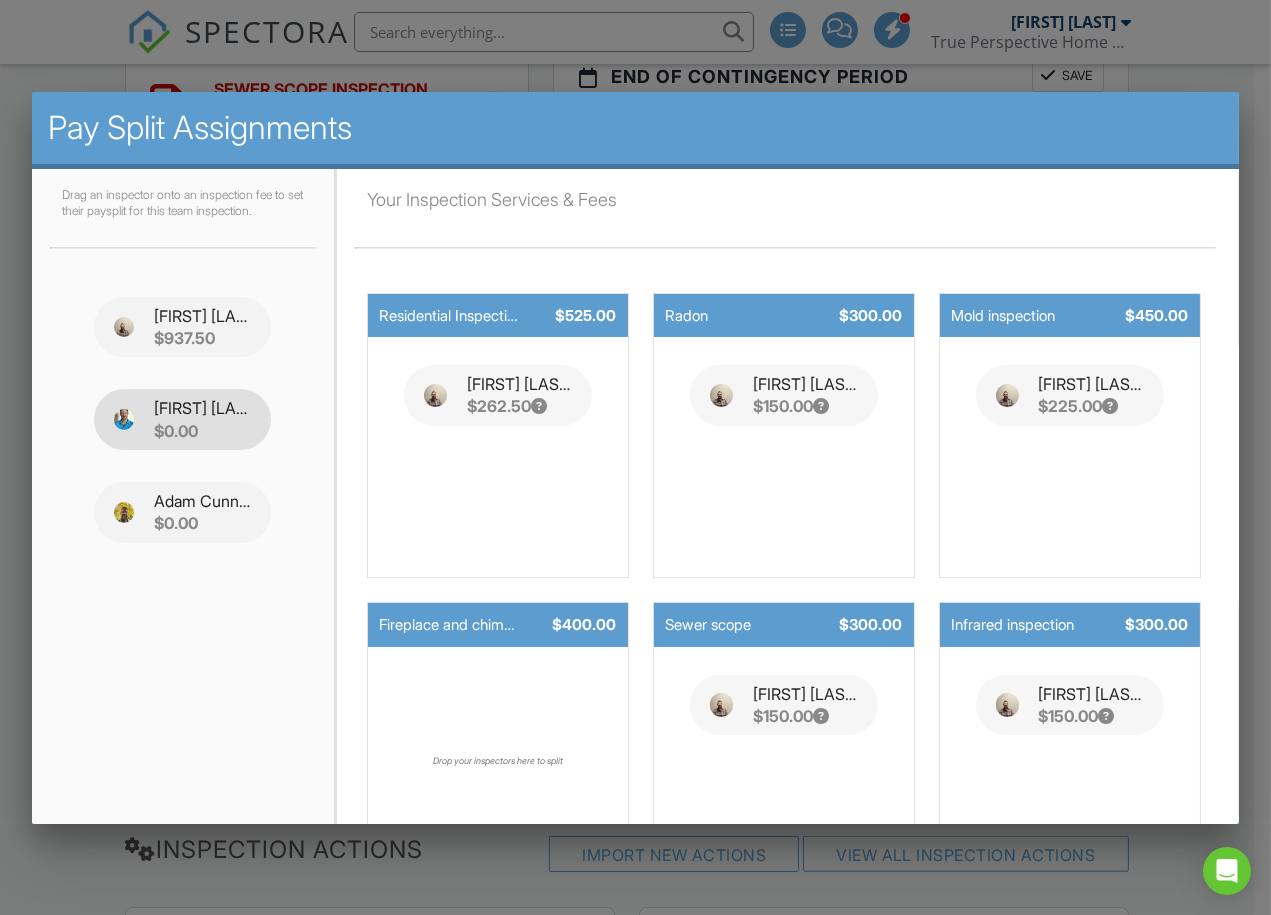 type 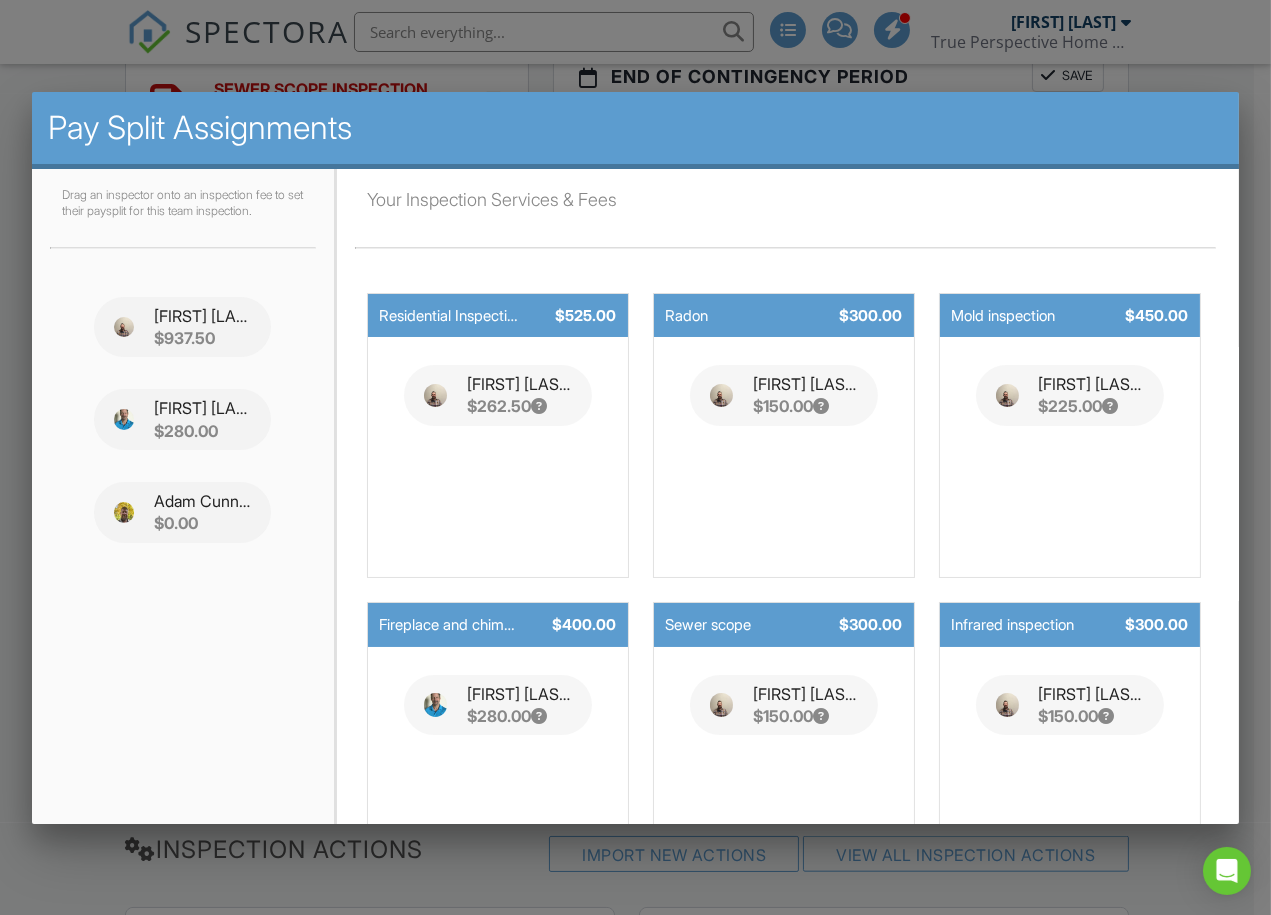 scroll, scrollTop: 142, scrollLeft: 0, axis: vertical 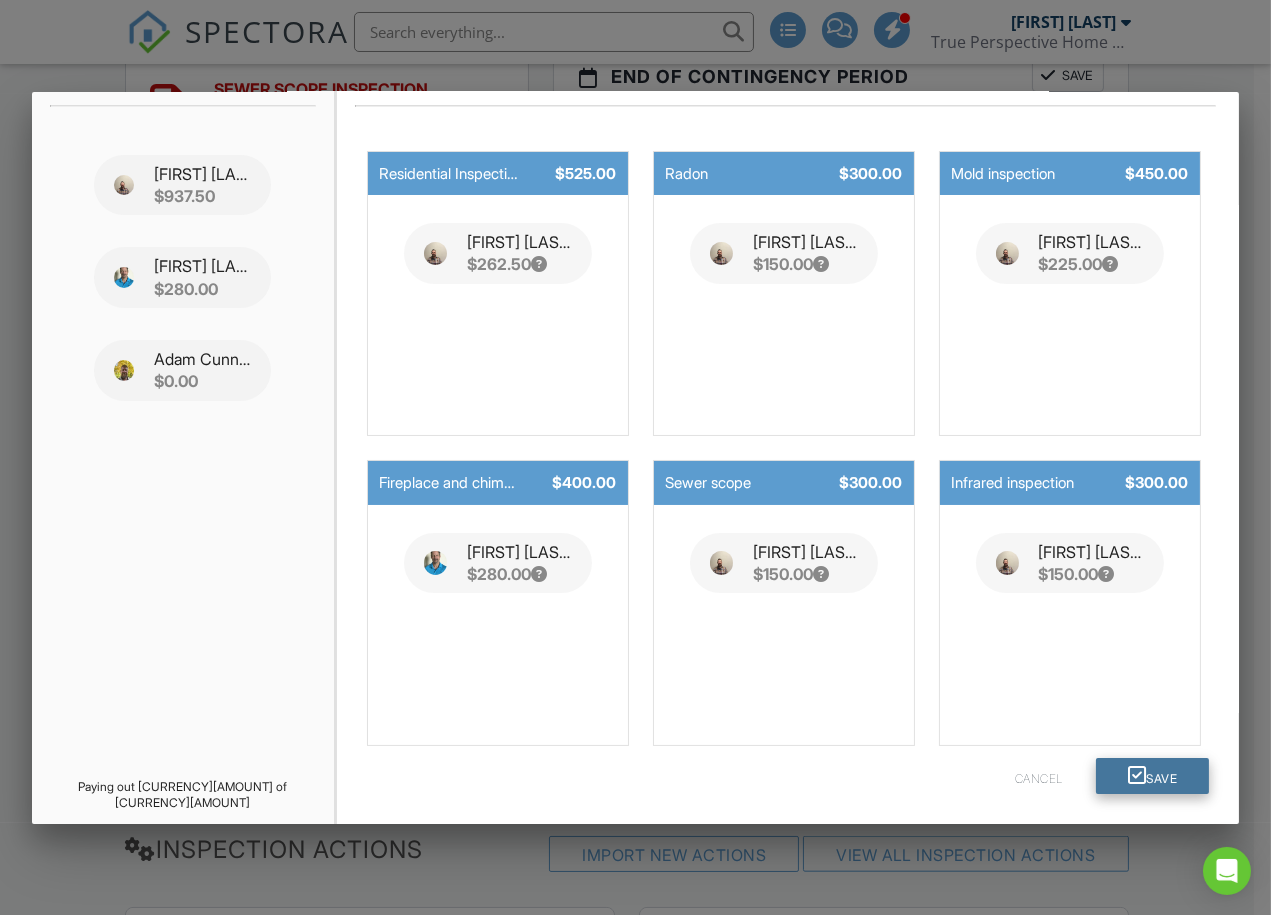click on "Save" at bounding box center (1153, 776) 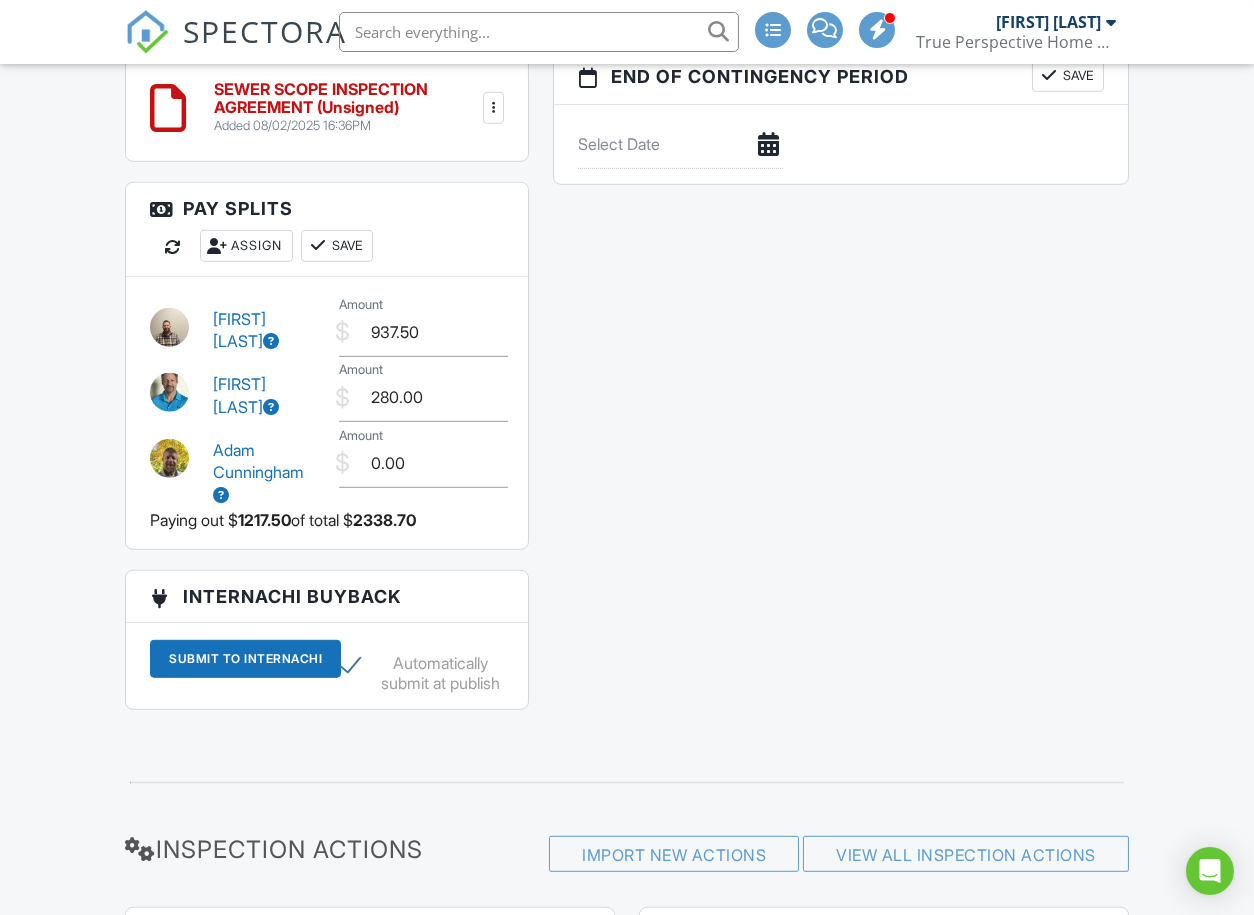 scroll, scrollTop: 2171, scrollLeft: 0, axis: vertical 